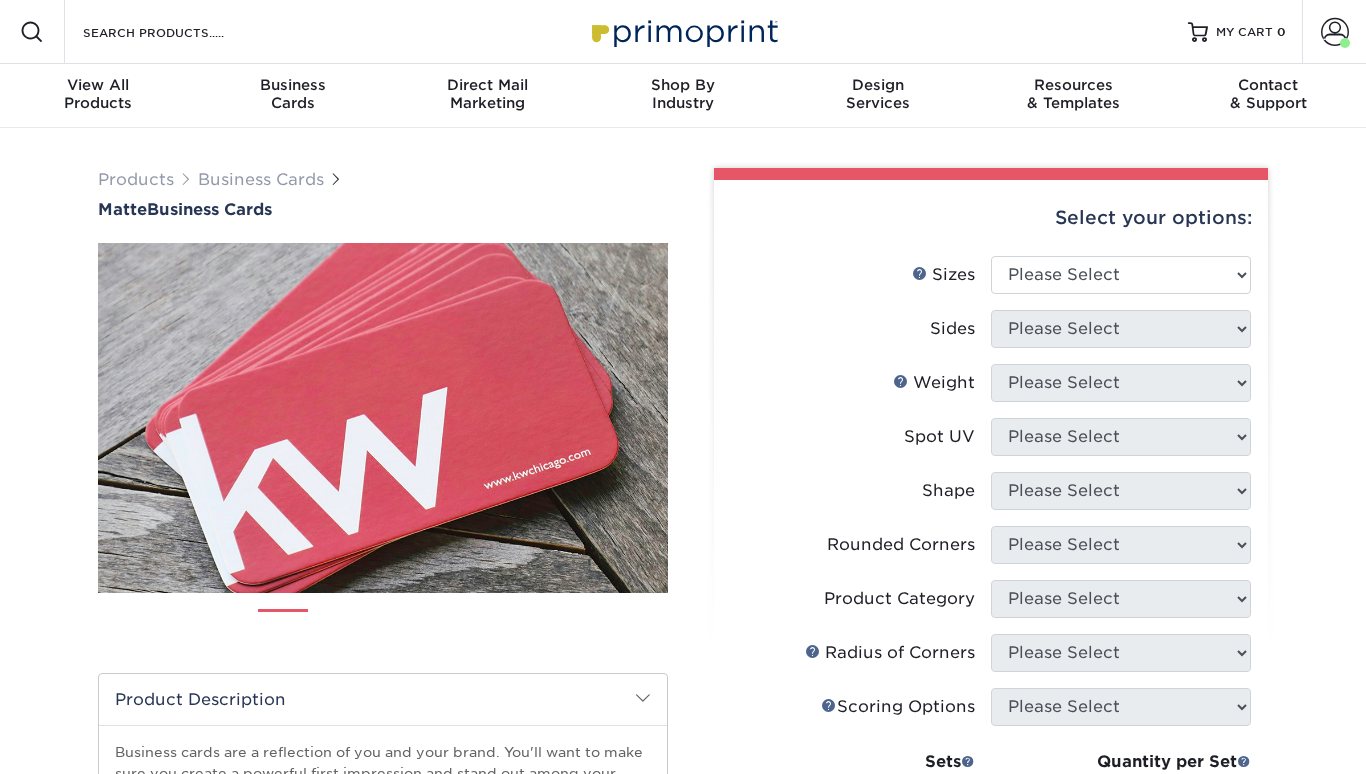 scroll, scrollTop: 0, scrollLeft: 0, axis: both 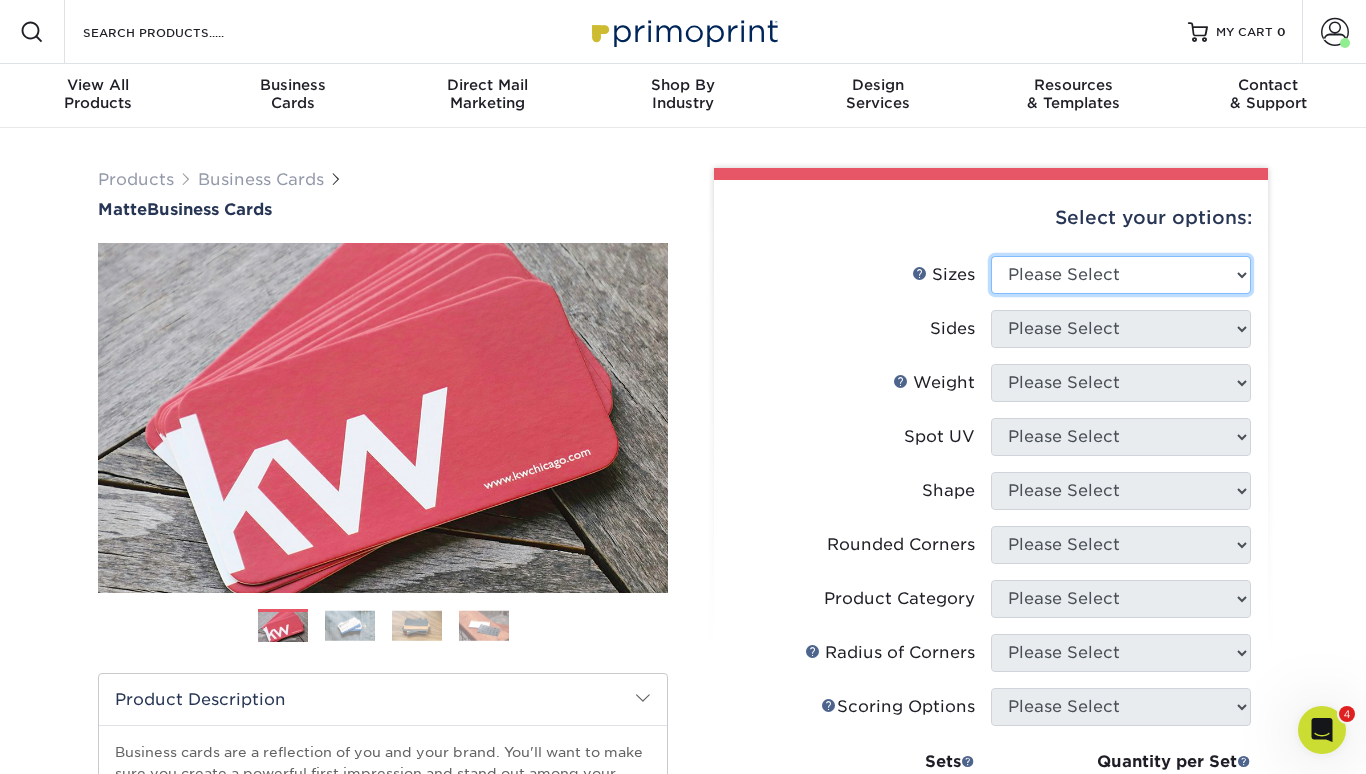 select on "2.00x3.50" 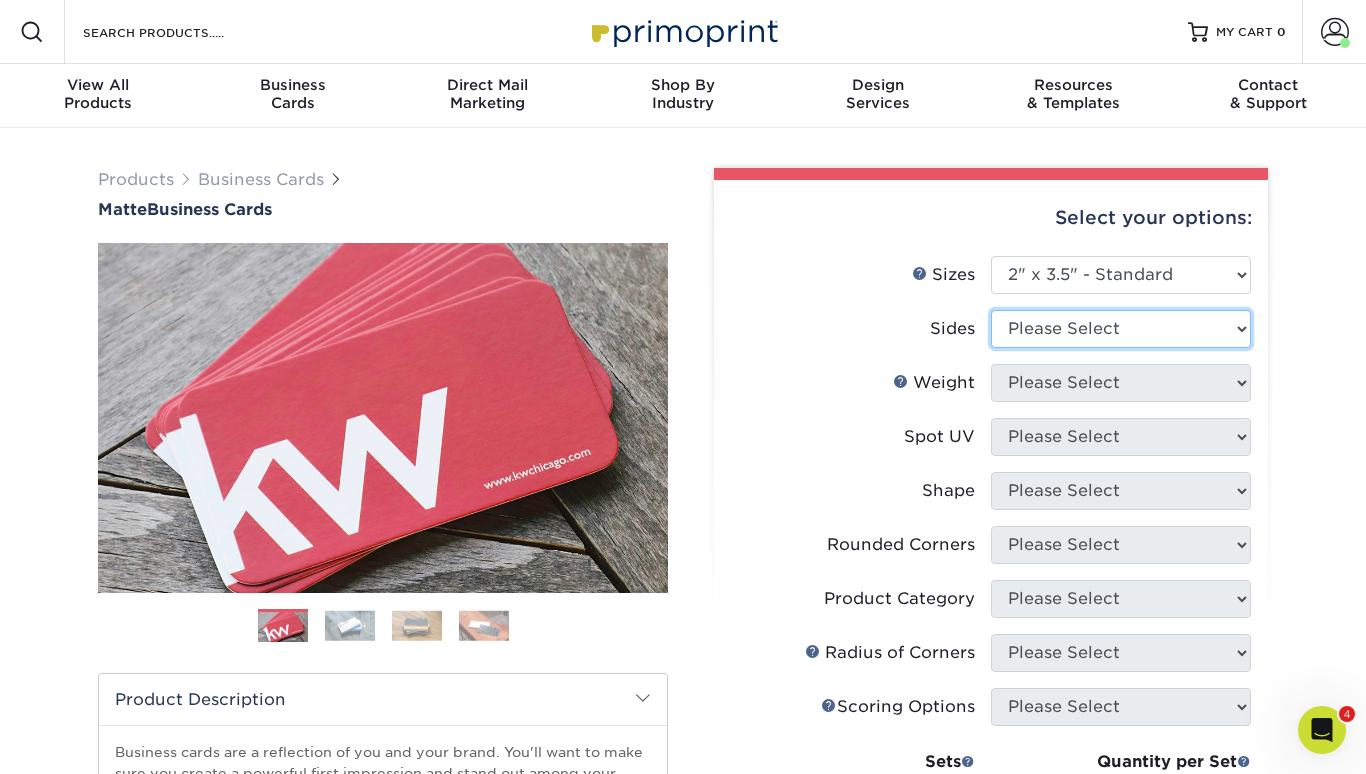 select on "13abbda7-1d64-4f25-8bb2-c179b224825d" 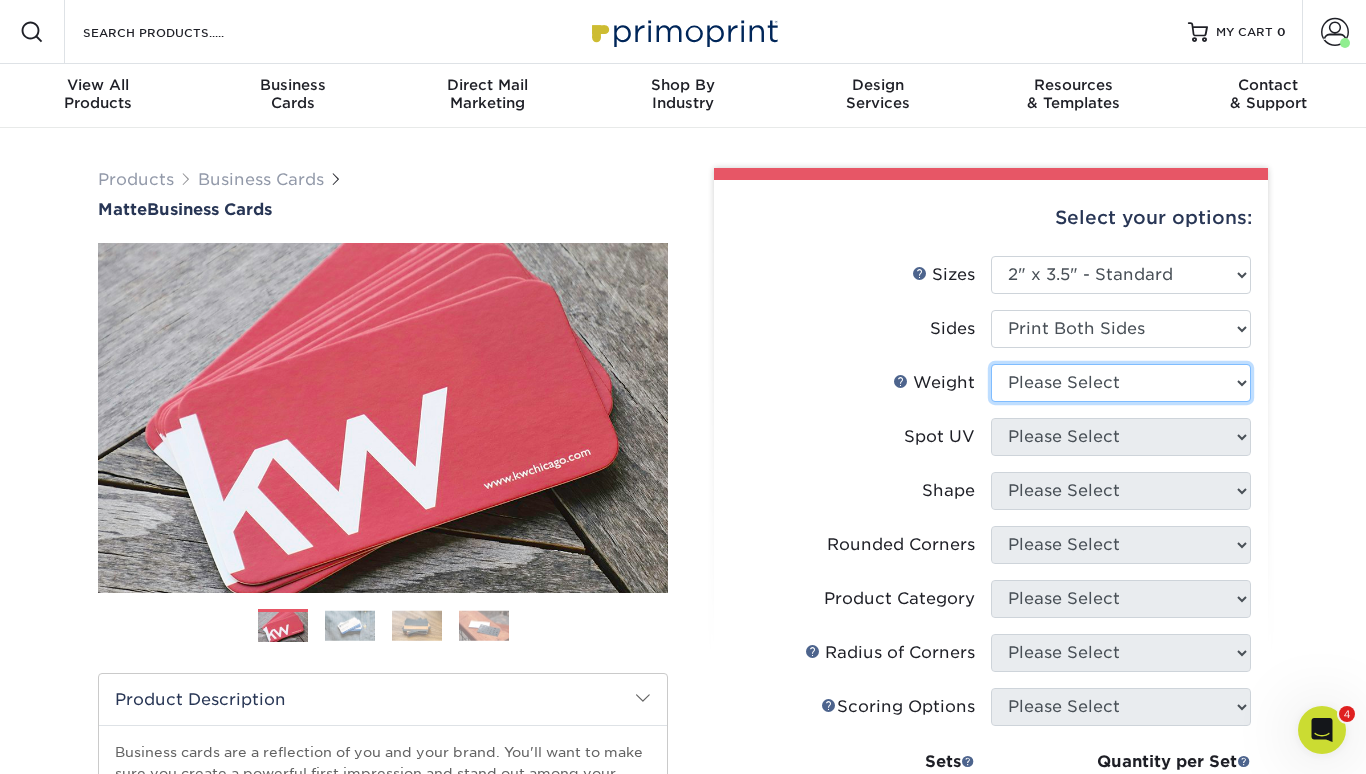 select on "16PT" 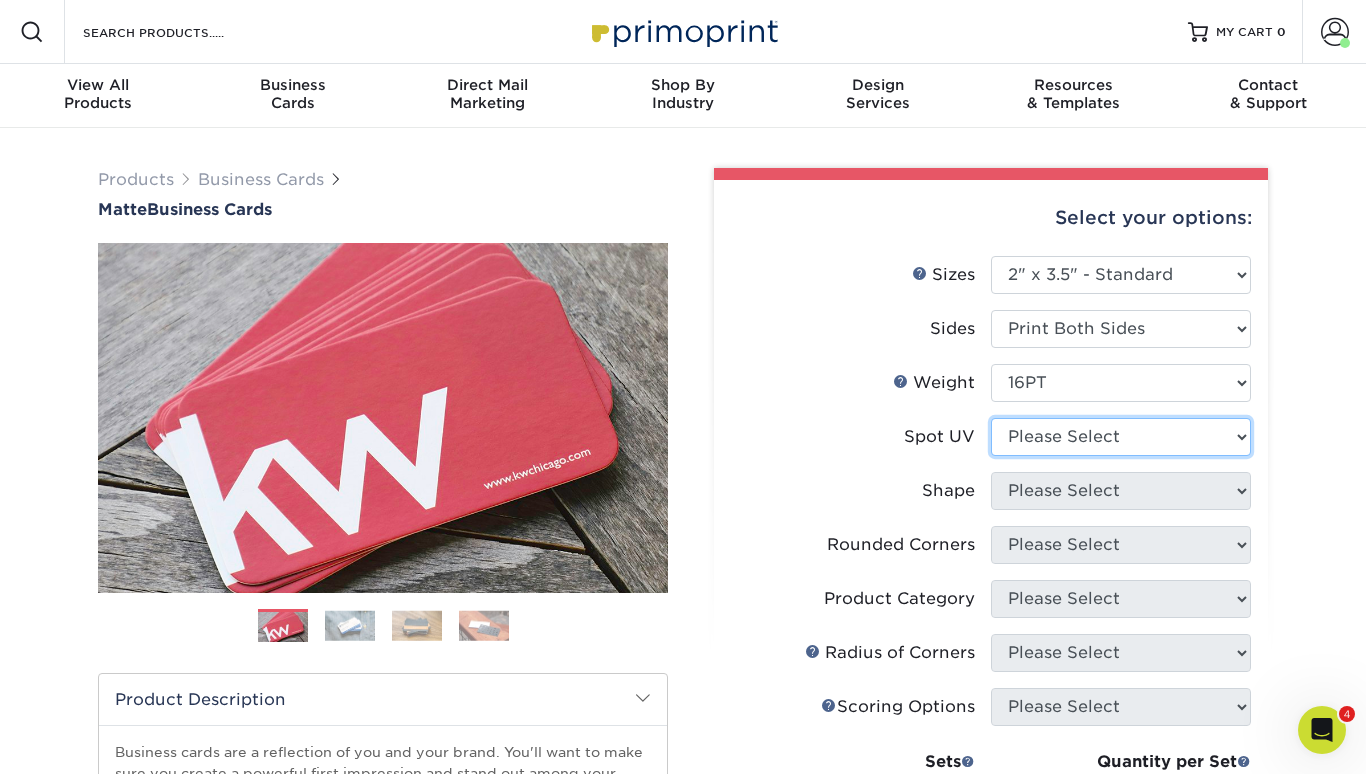 select on "3" 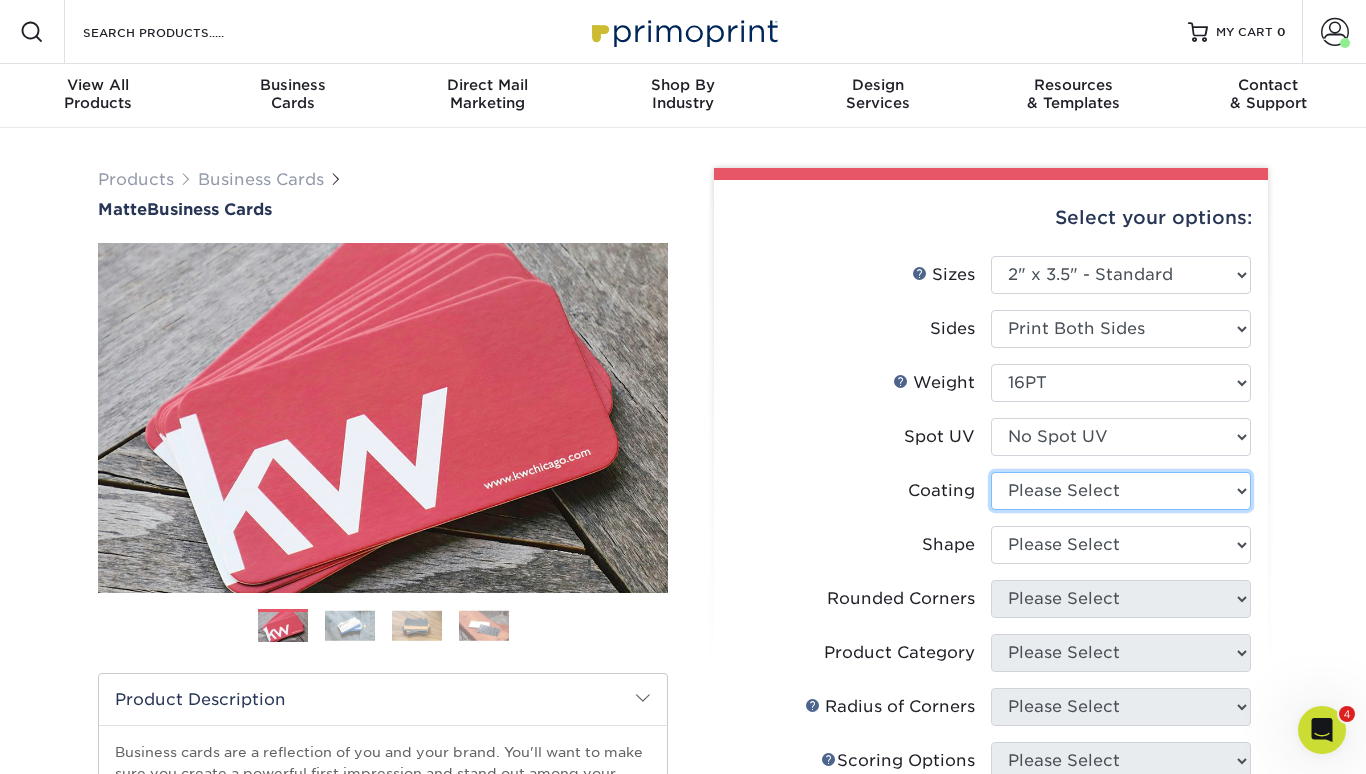 select on "121bb7b5-3b4d-429f-bd8d-bbf80e953313" 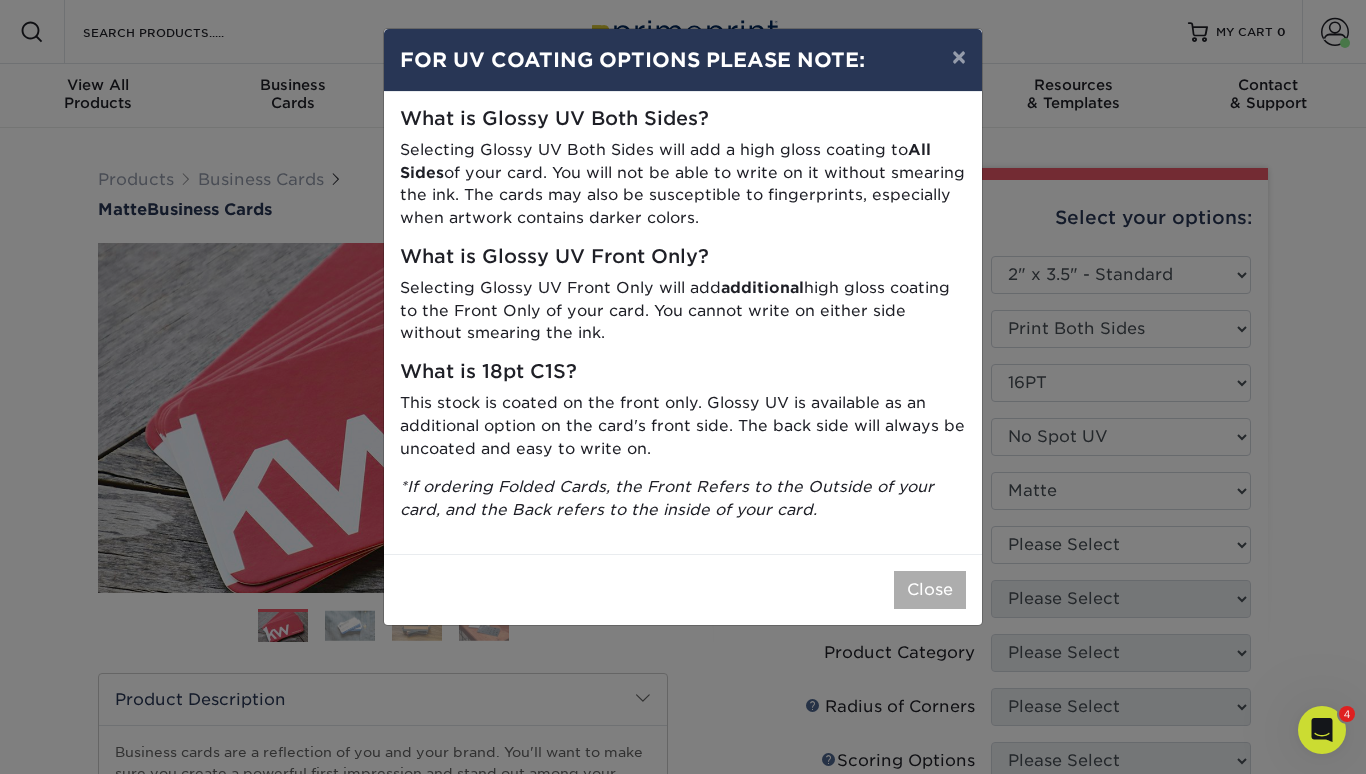 click on "Close" at bounding box center (930, 590) 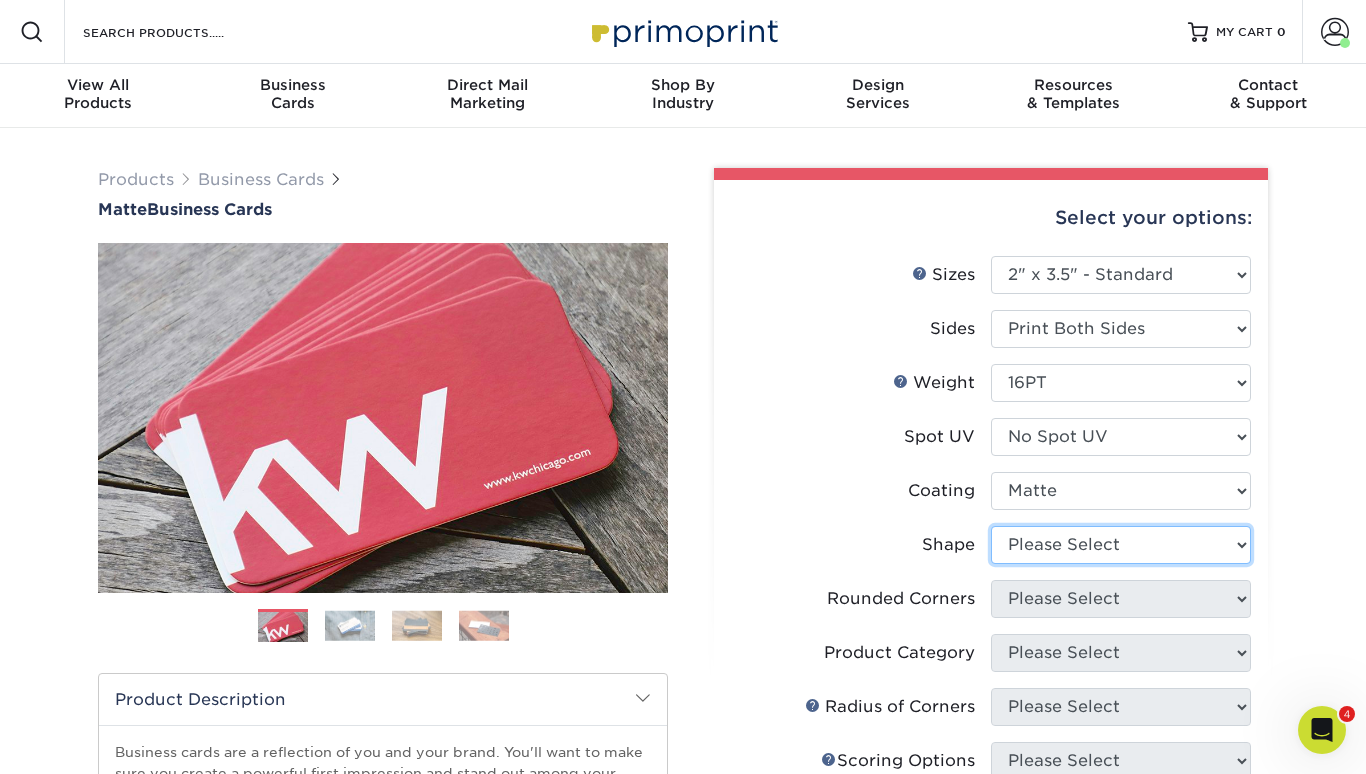 select on "standard" 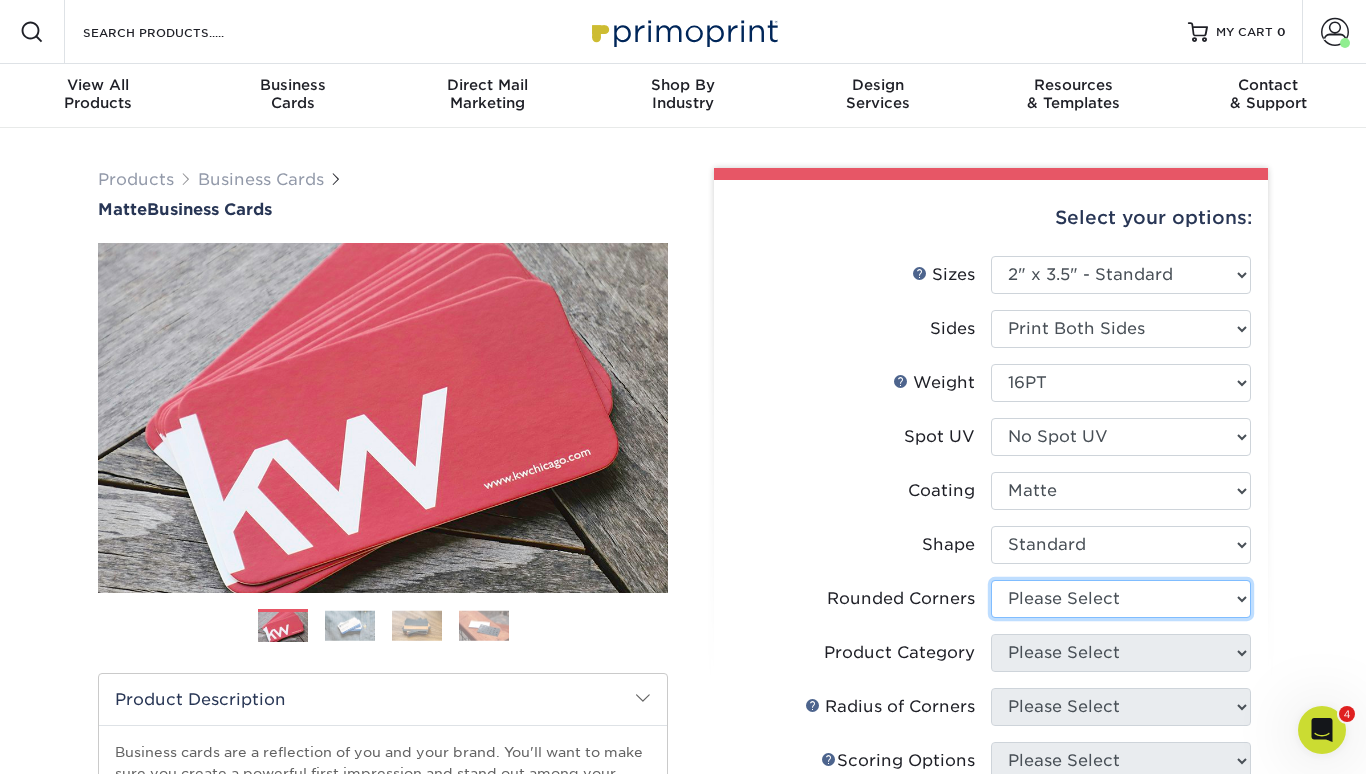 select on "7672df9e-0e0a-464d-8e1f-920c575e4da3" 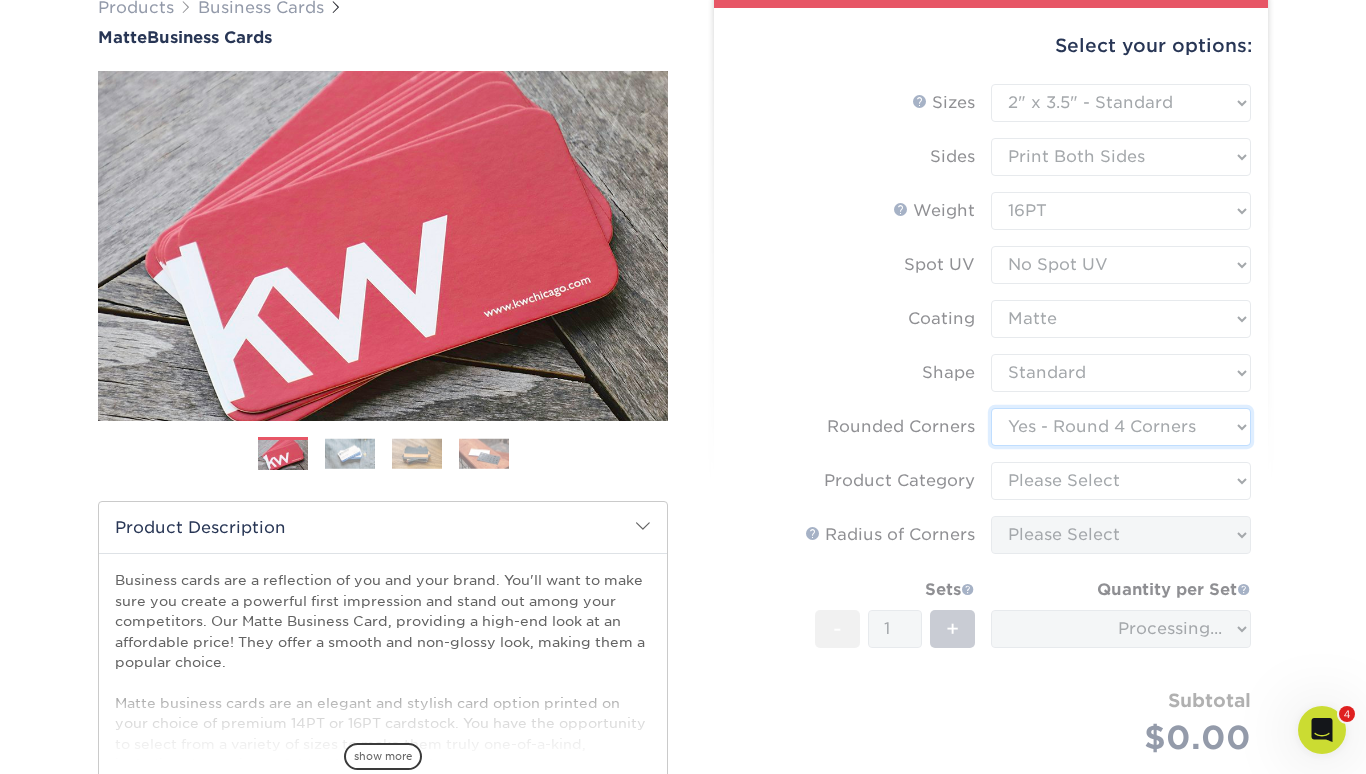scroll, scrollTop: 279, scrollLeft: 0, axis: vertical 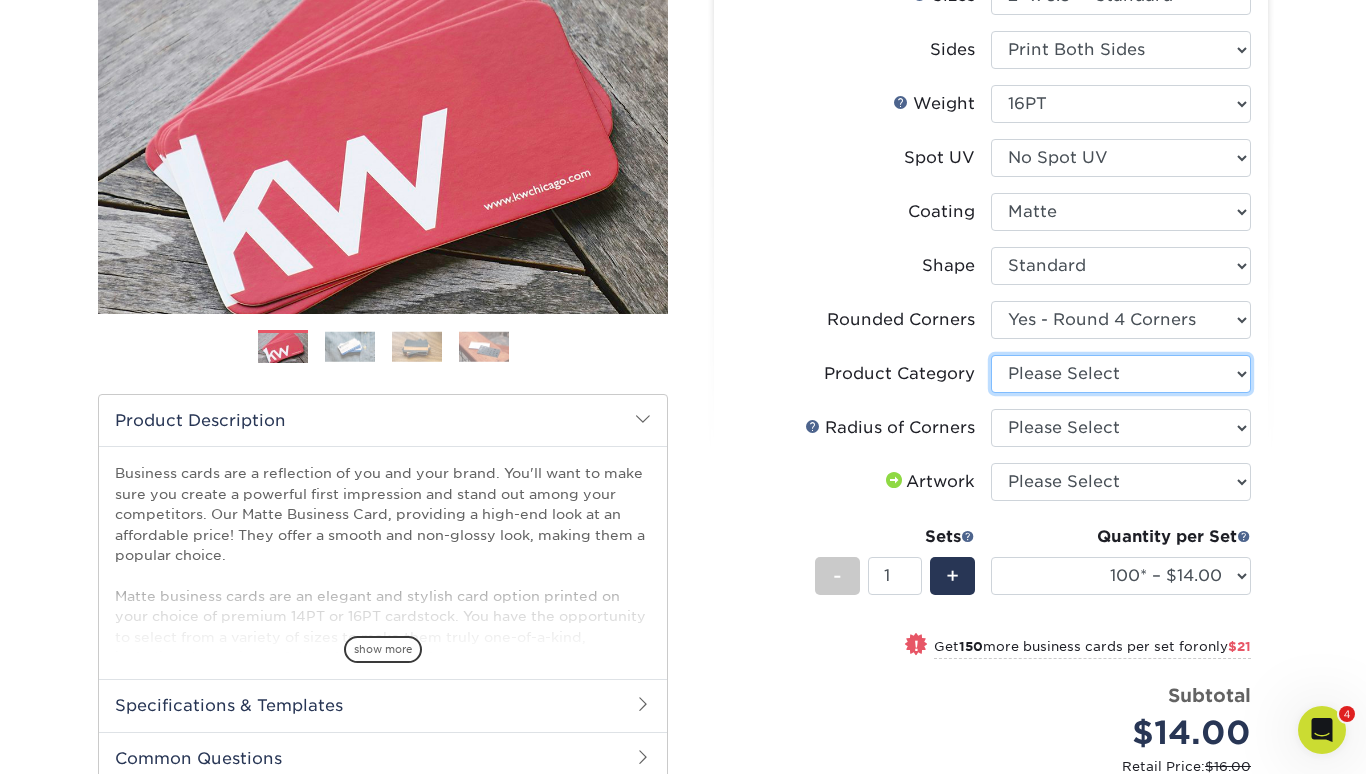 select on "3b5148f1-0588-4f88-a218-97bcfdce65c1" 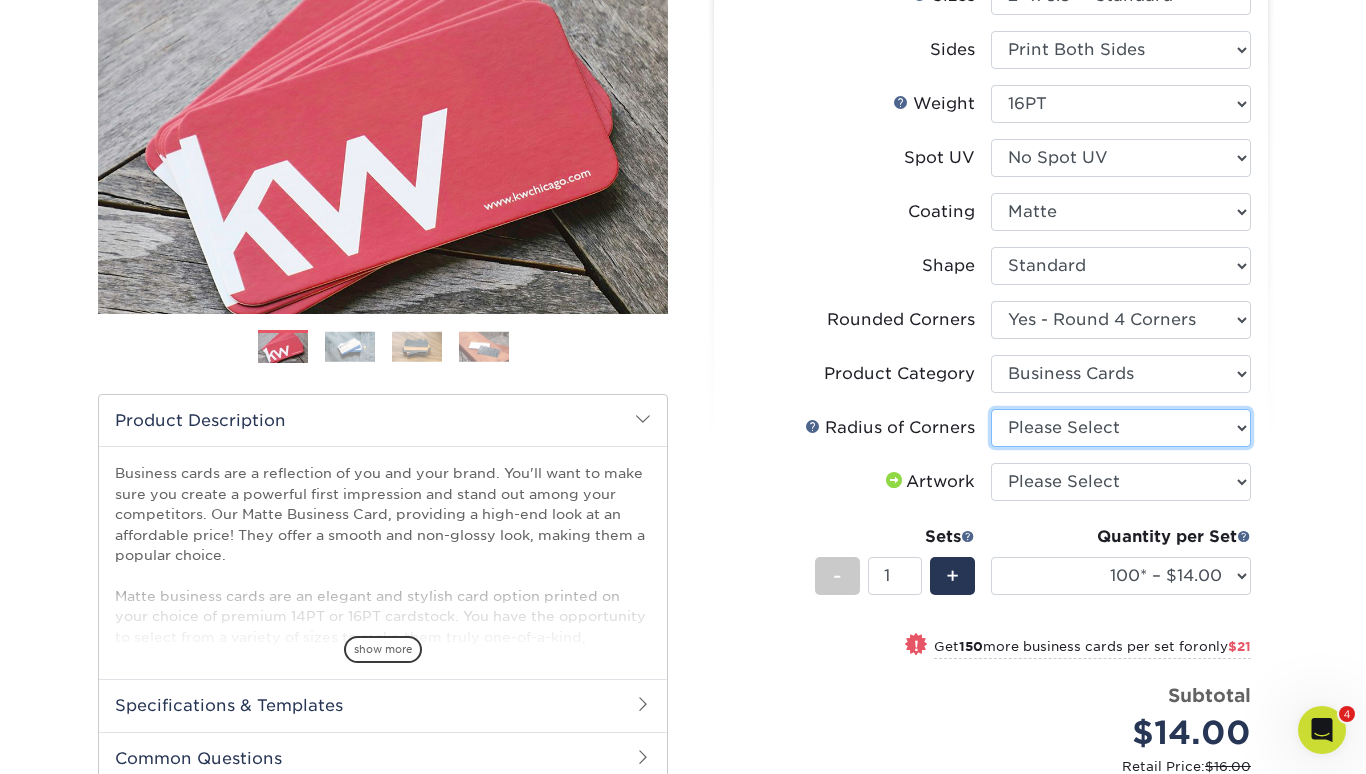 select on "589680c7-ee9a-431b-9d12-d7aeb1386a97" 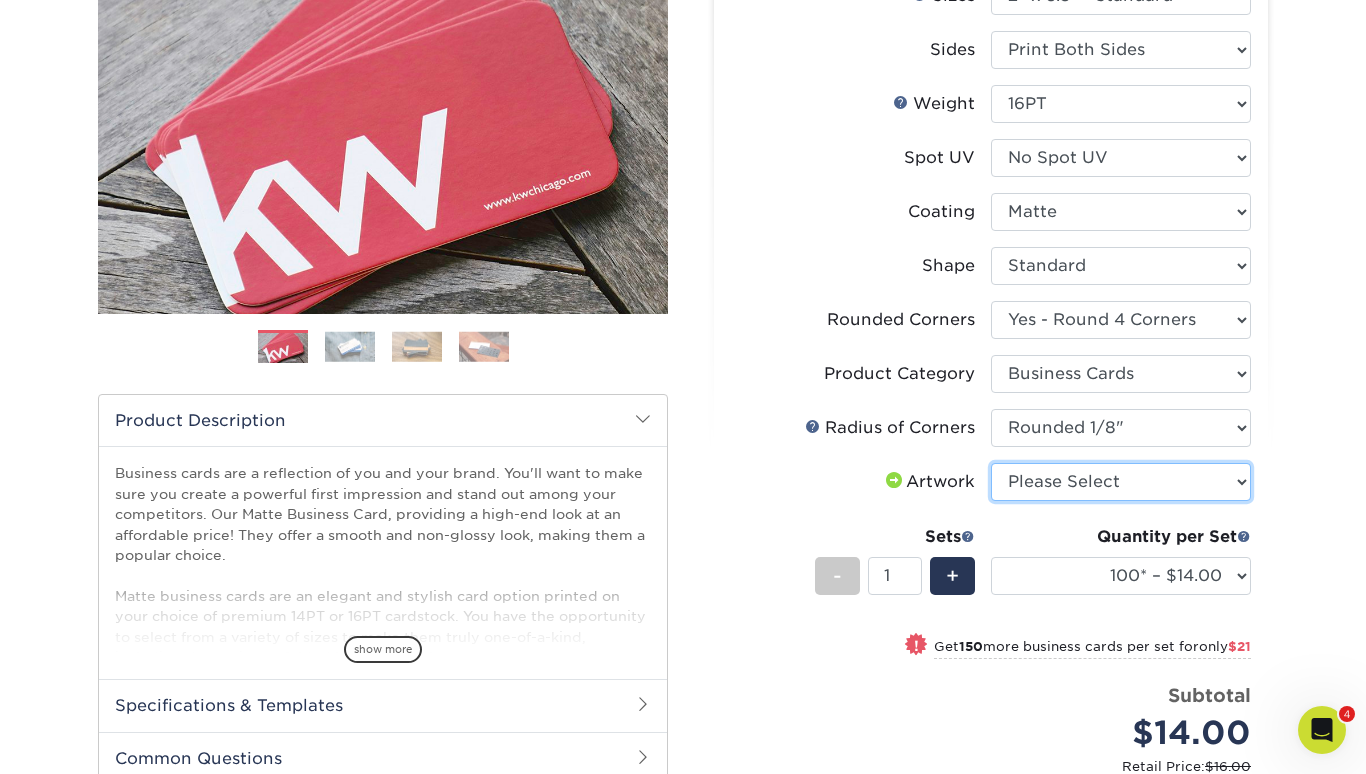 select on "upload" 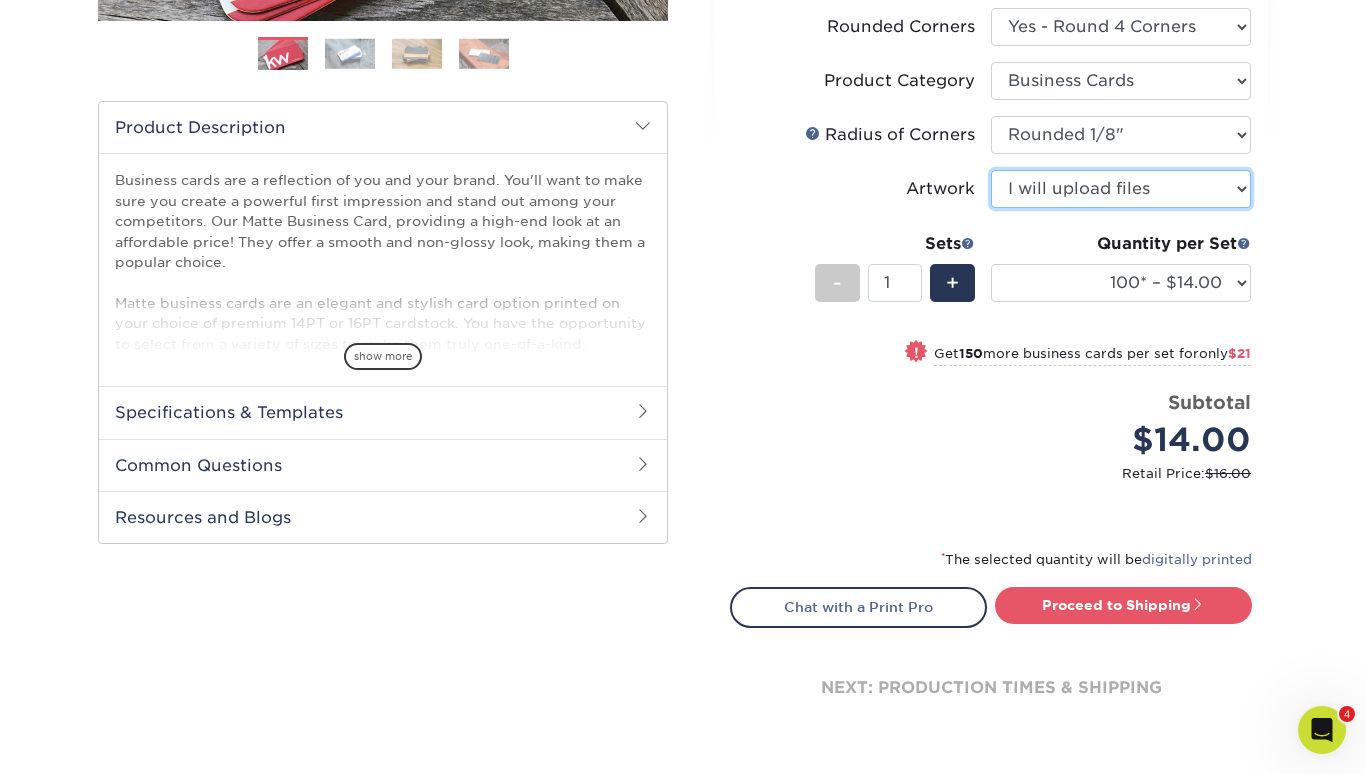 scroll, scrollTop: 576, scrollLeft: 0, axis: vertical 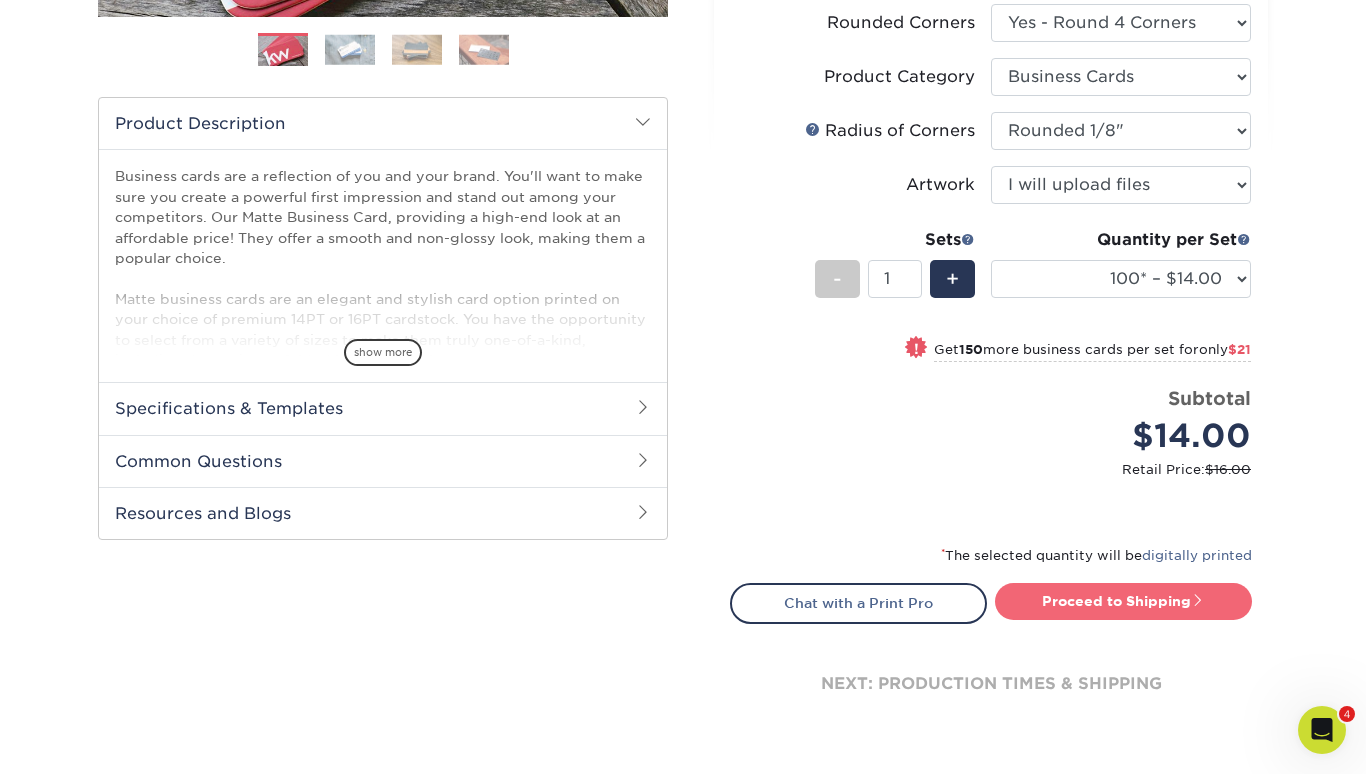 click on "Proceed to Shipping" at bounding box center (1123, 601) 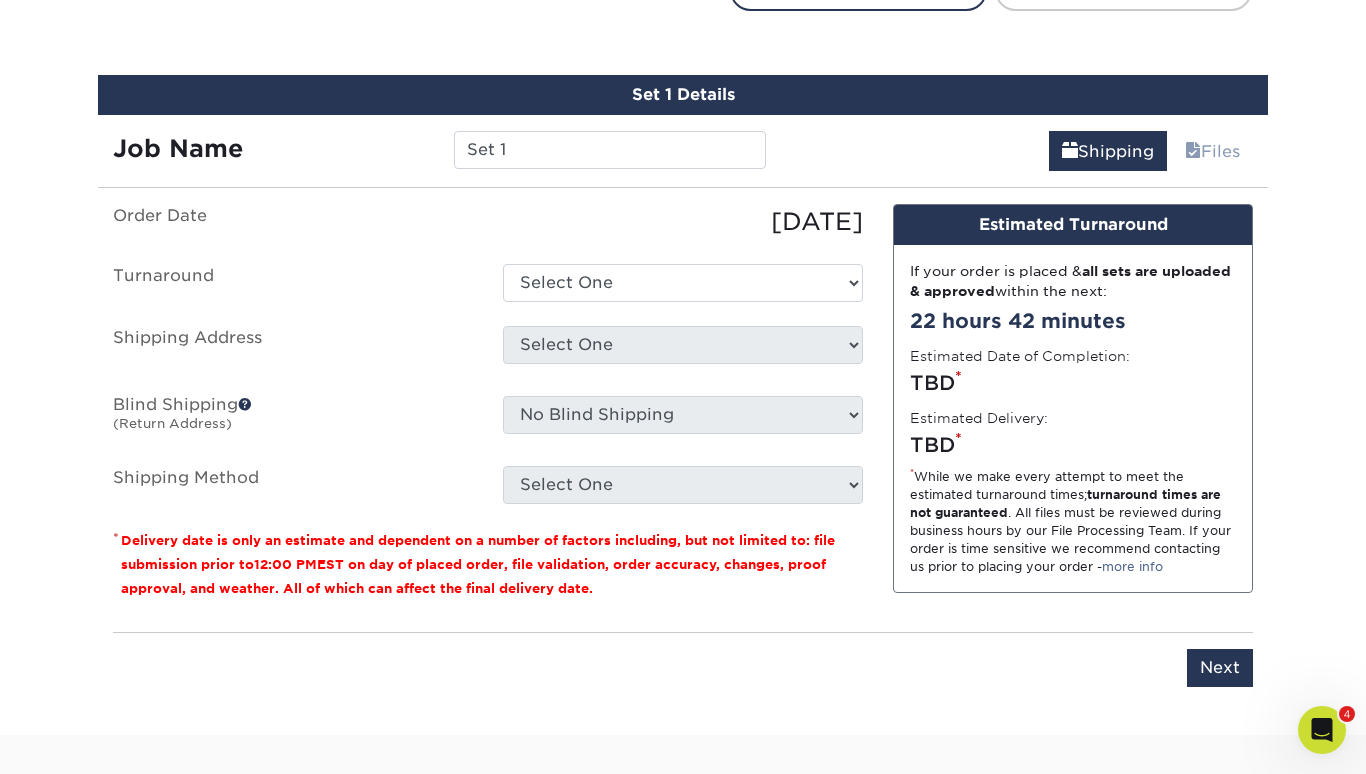 scroll, scrollTop: 1212, scrollLeft: 0, axis: vertical 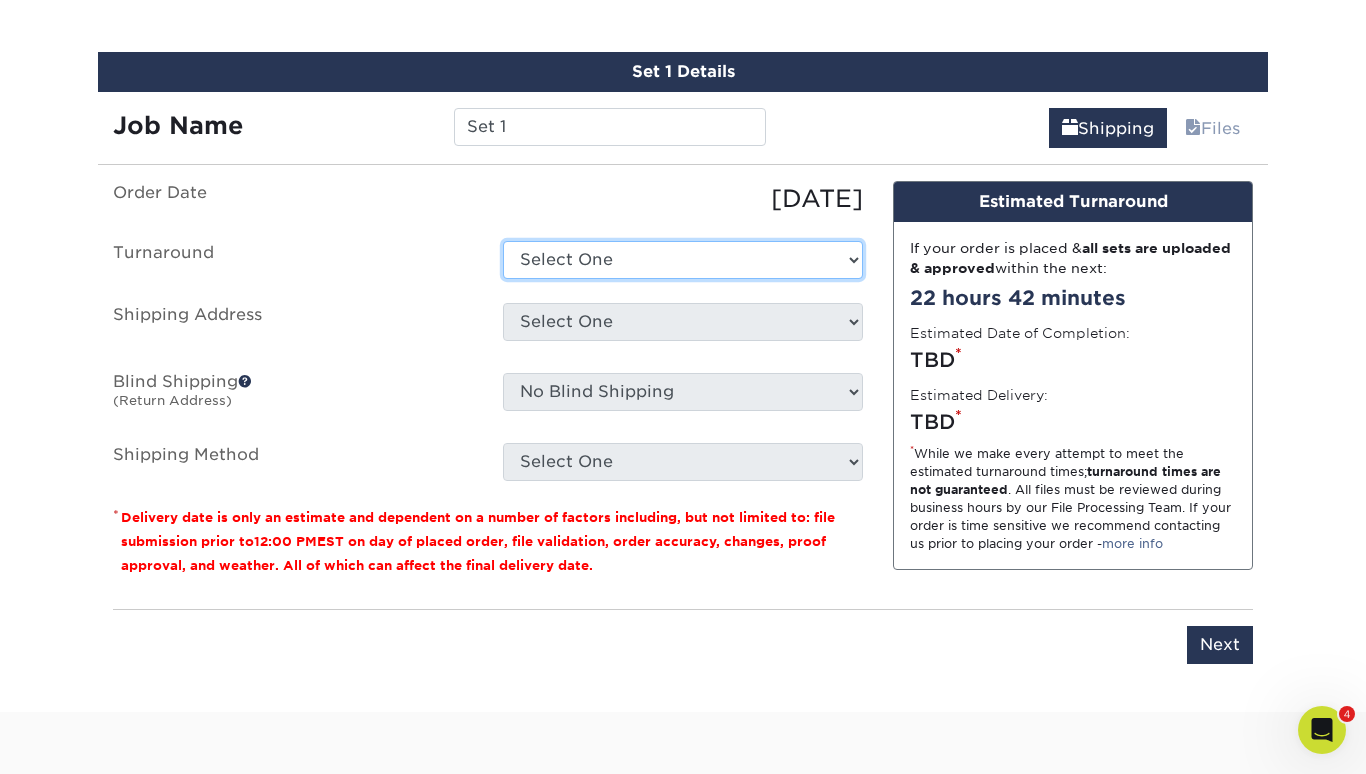 select on "1a14f52c-e88e-4b57-988e-4a9ef63b1916" 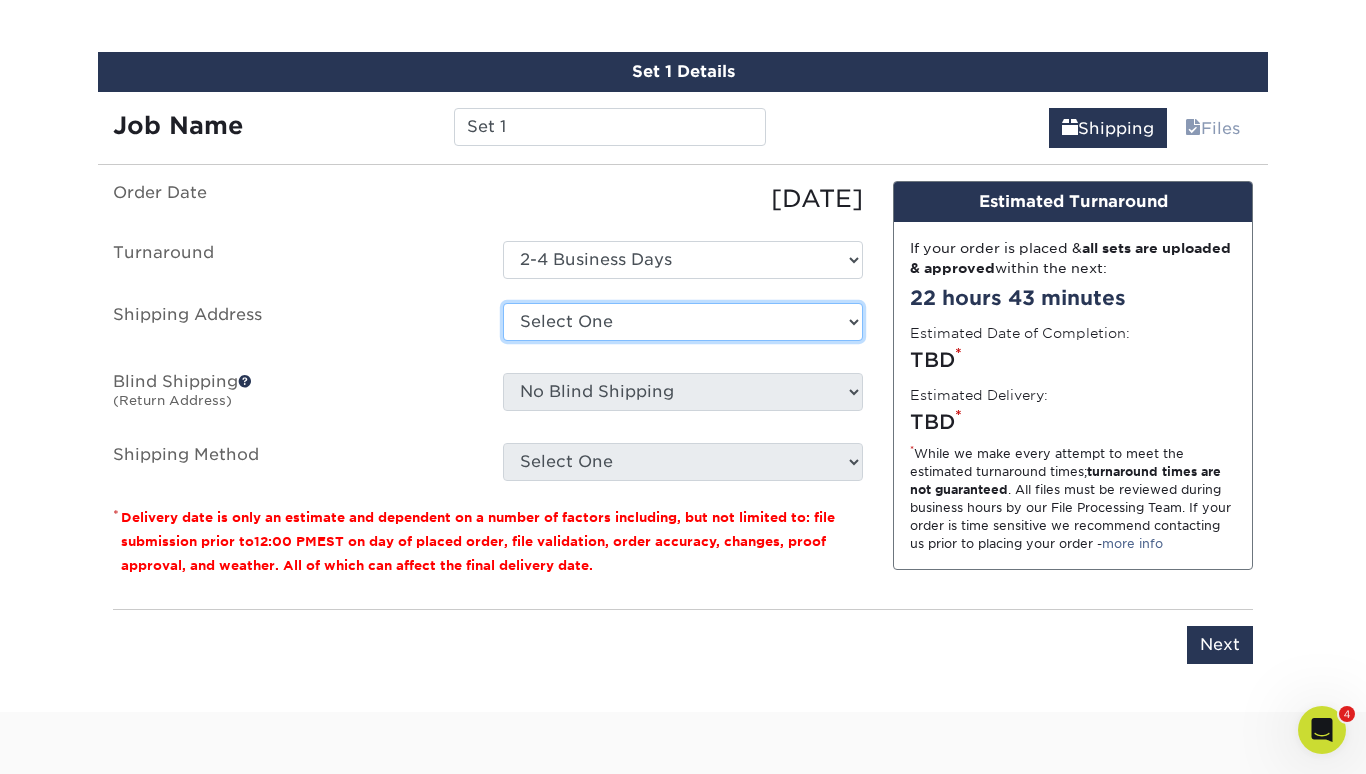 select on "202043" 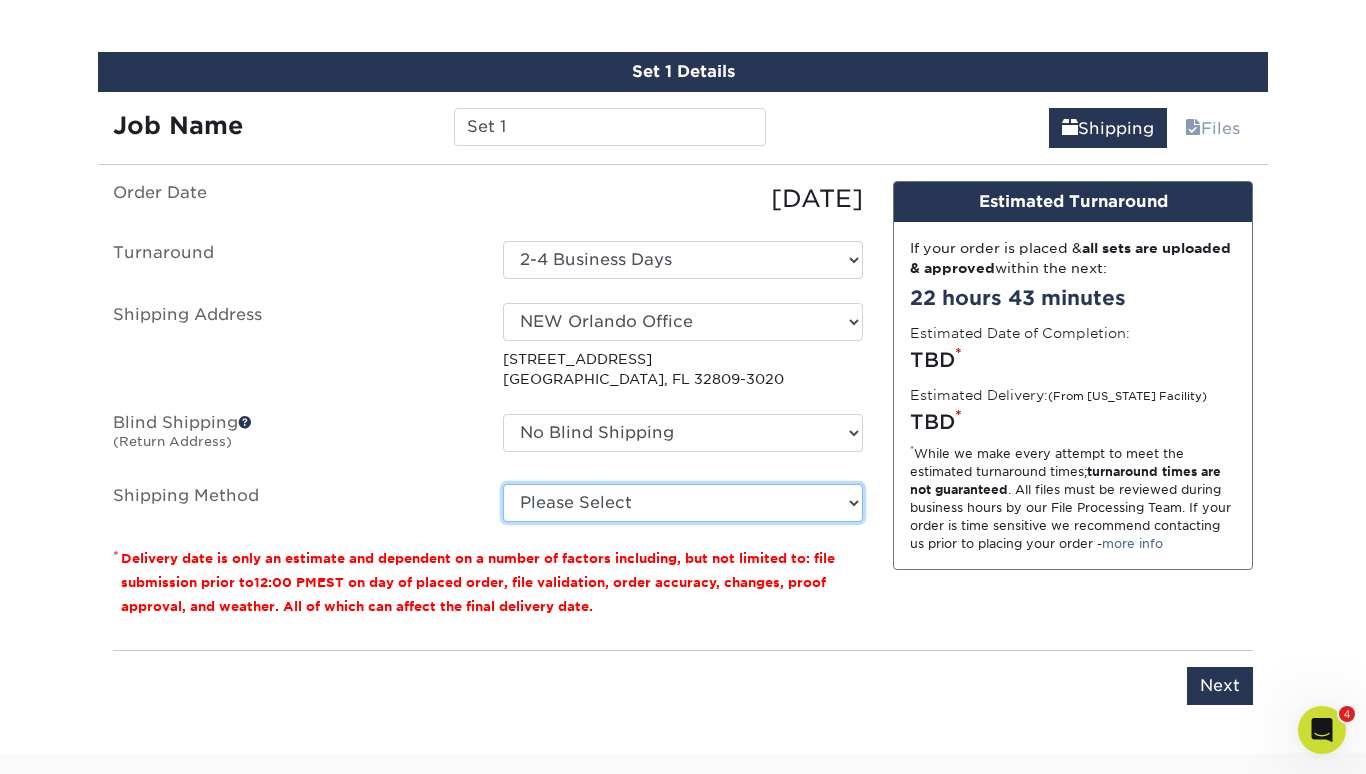 select on "03" 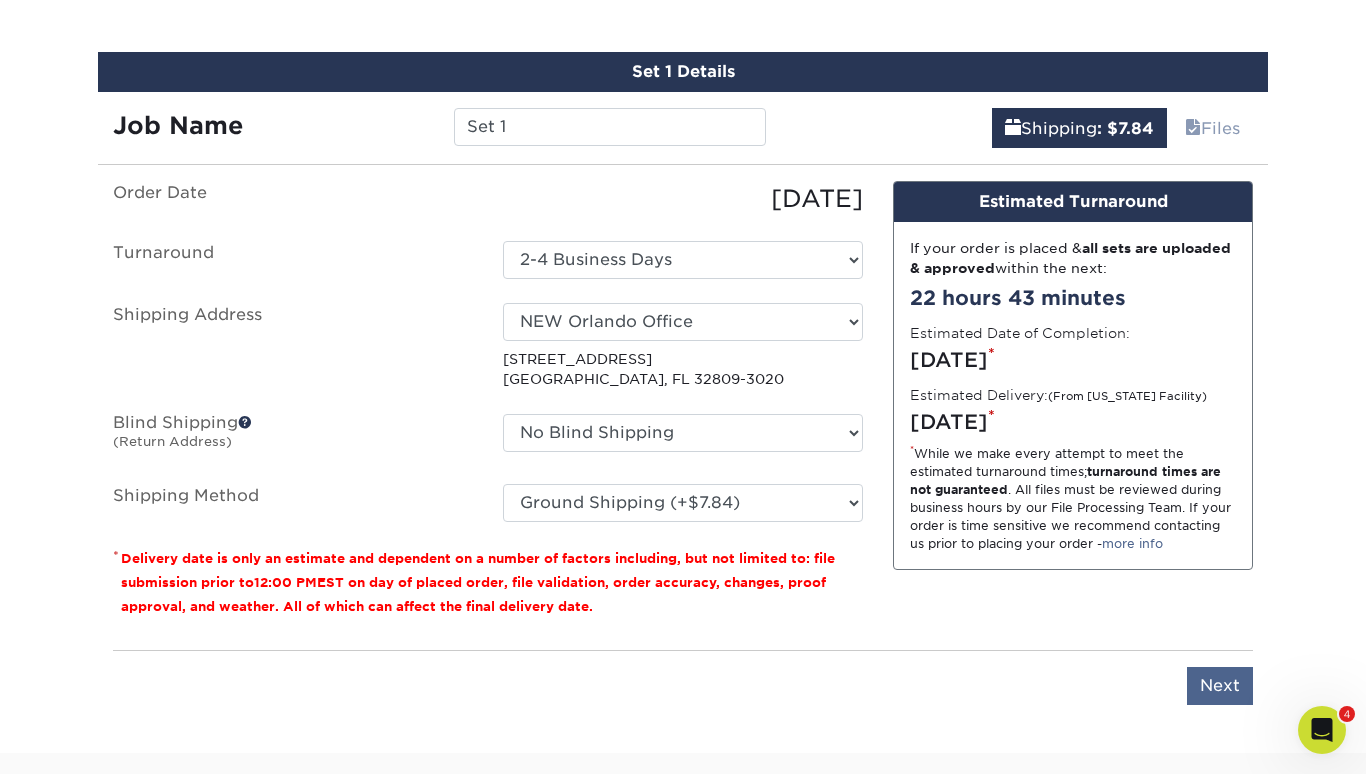 click on "Next" at bounding box center [1220, 686] 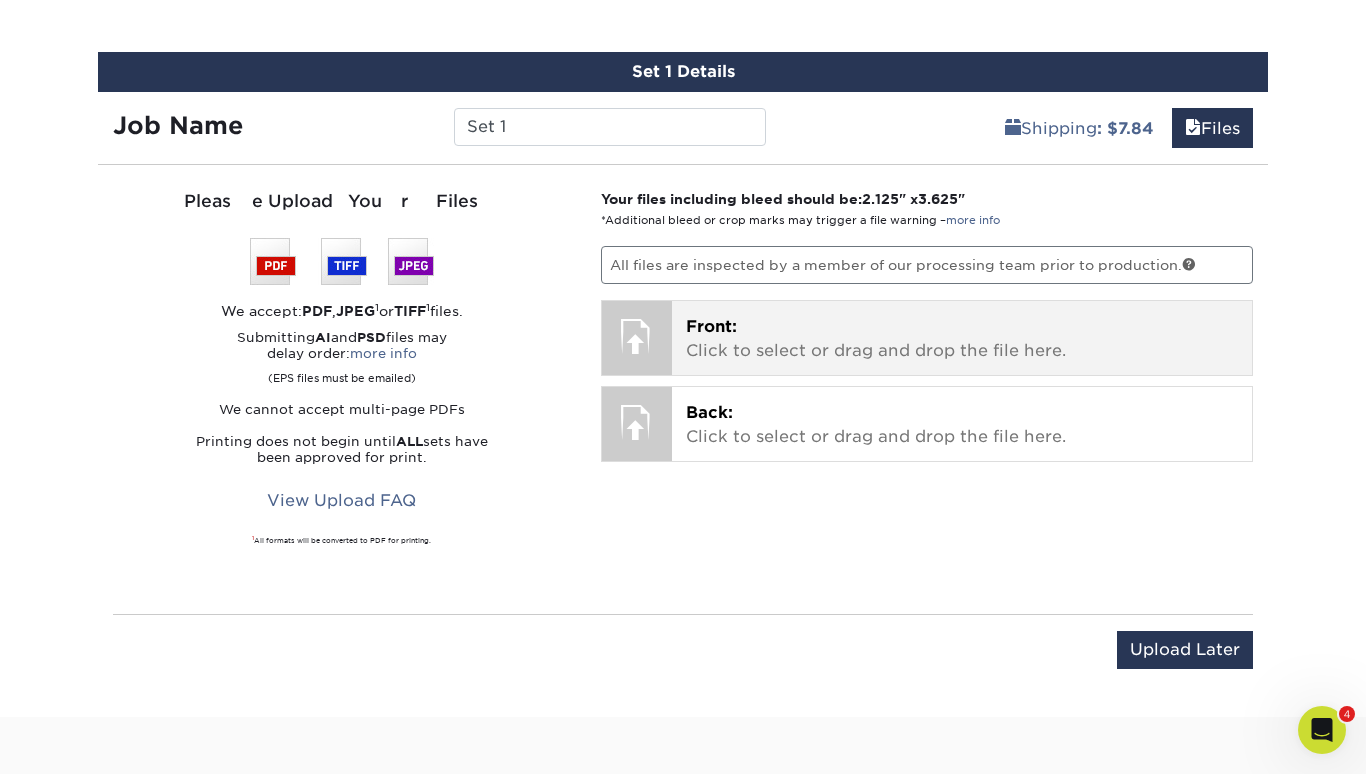 click on "Front: Click to select or drag and drop the file here." at bounding box center (962, 339) 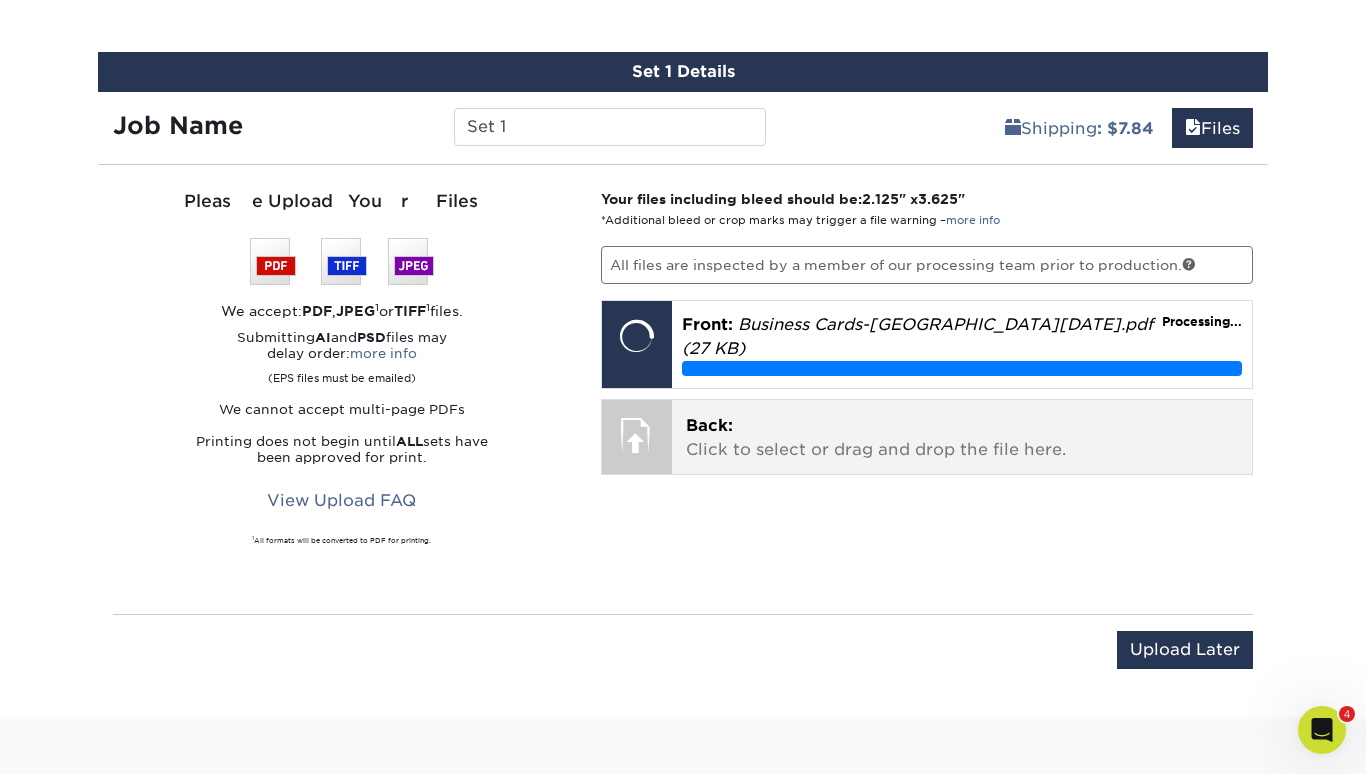 click at bounding box center [637, 435] 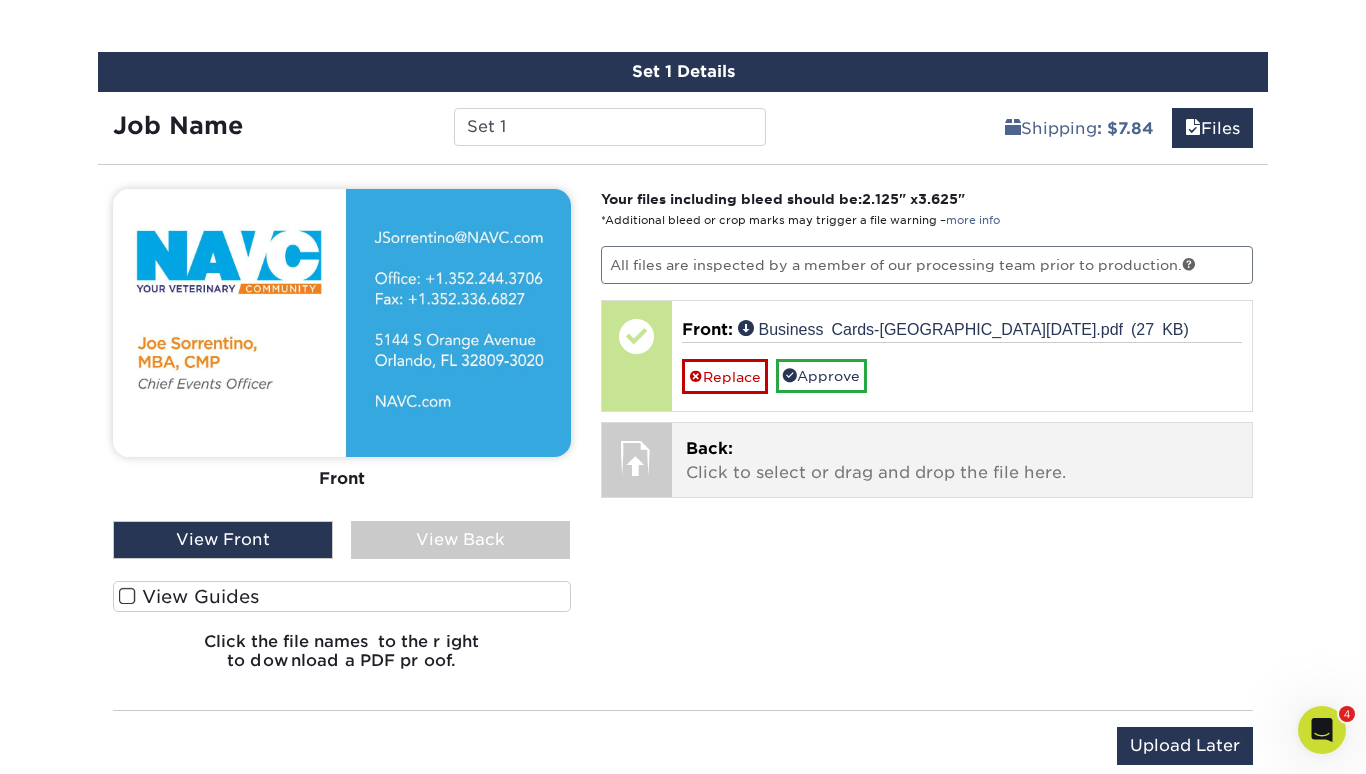 click at bounding box center [637, 458] 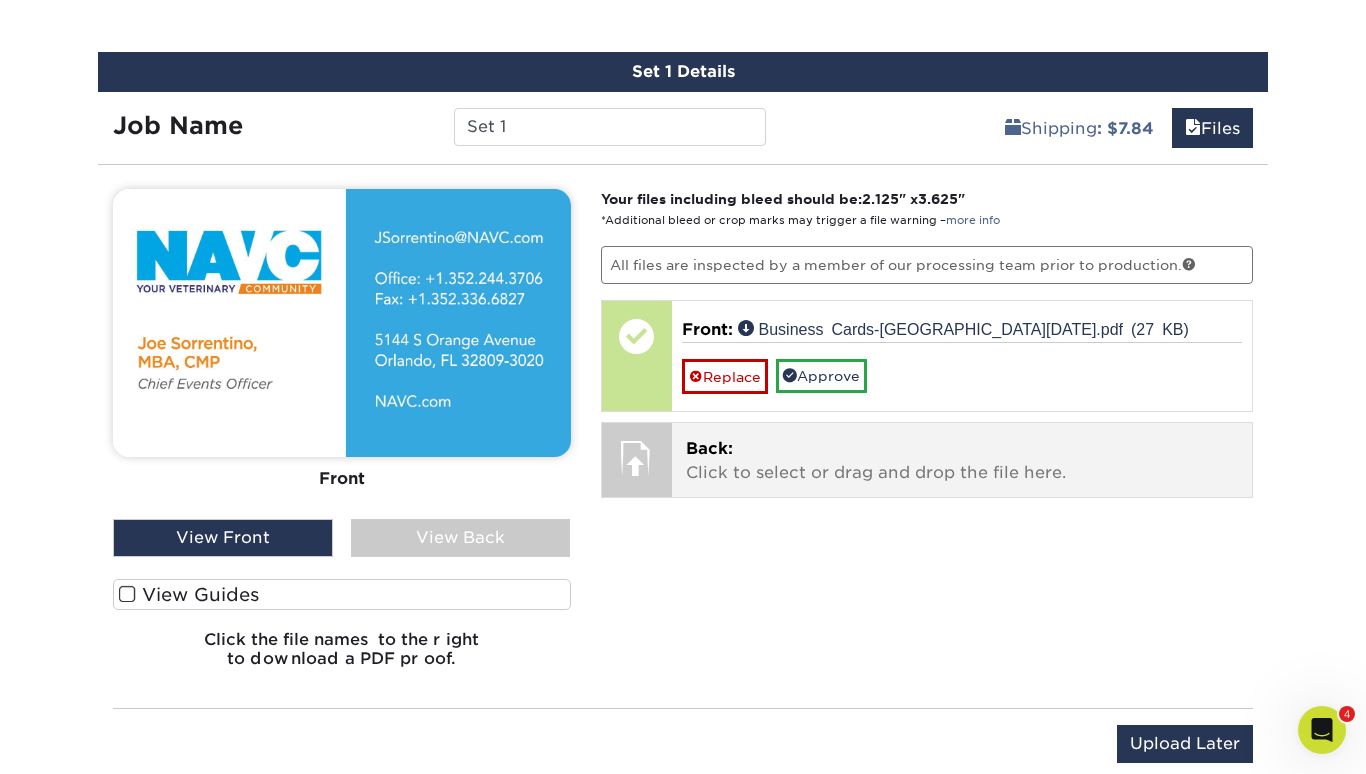 click at bounding box center [637, 458] 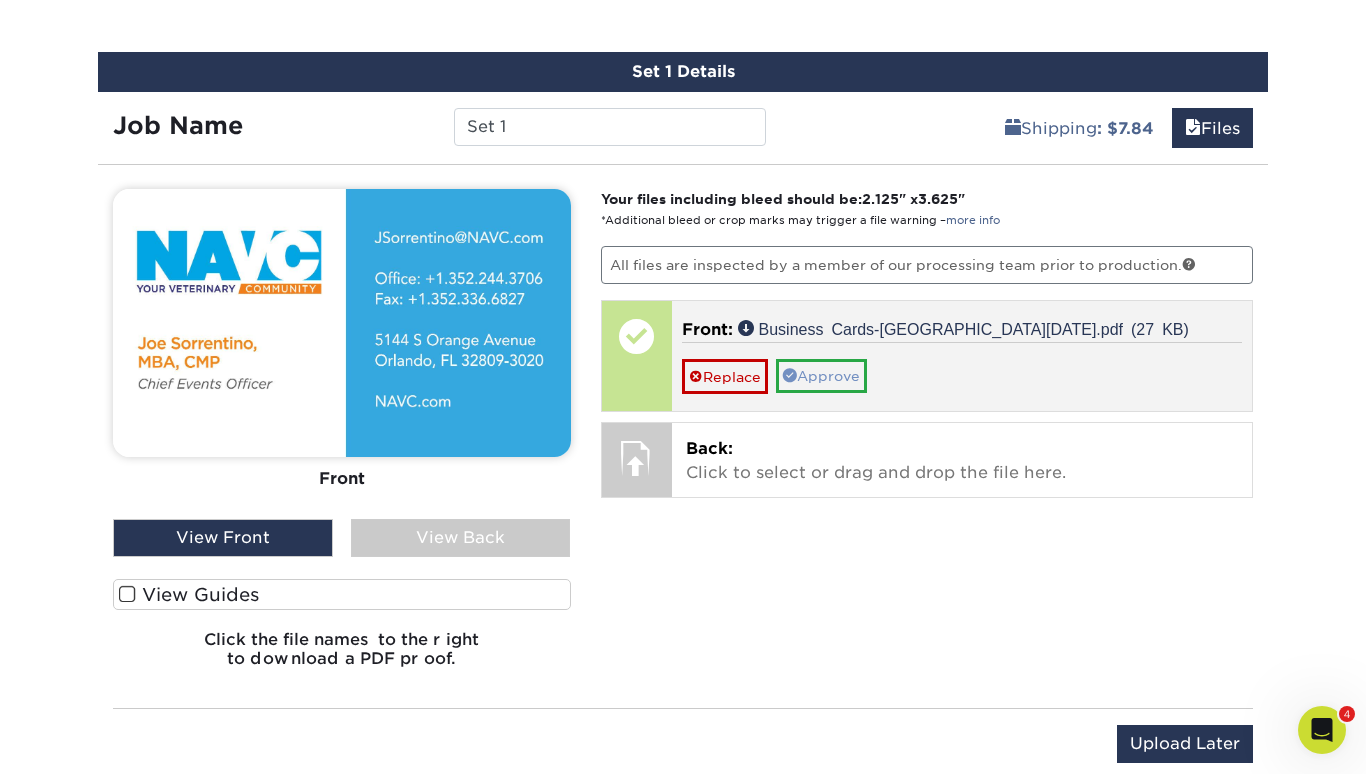 click on "Approve" at bounding box center (821, 376) 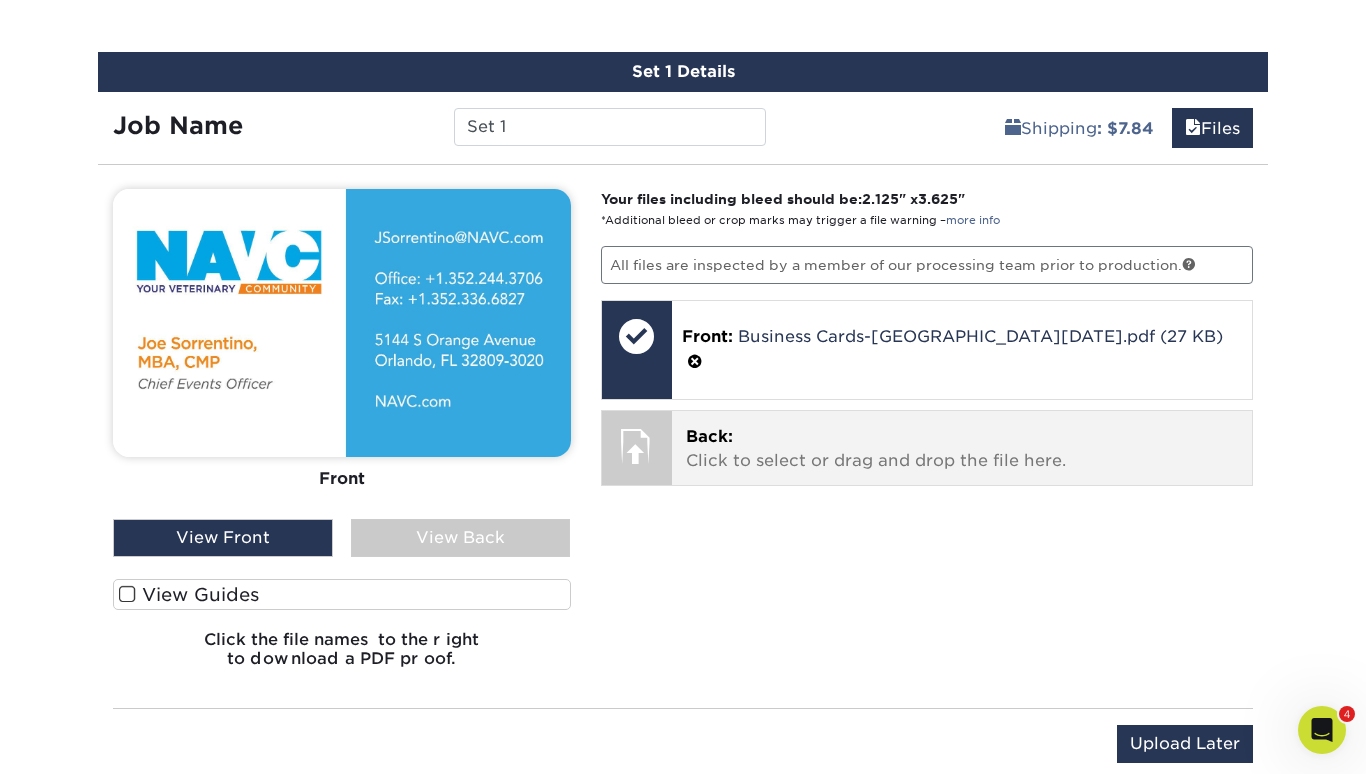 click at bounding box center [637, 446] 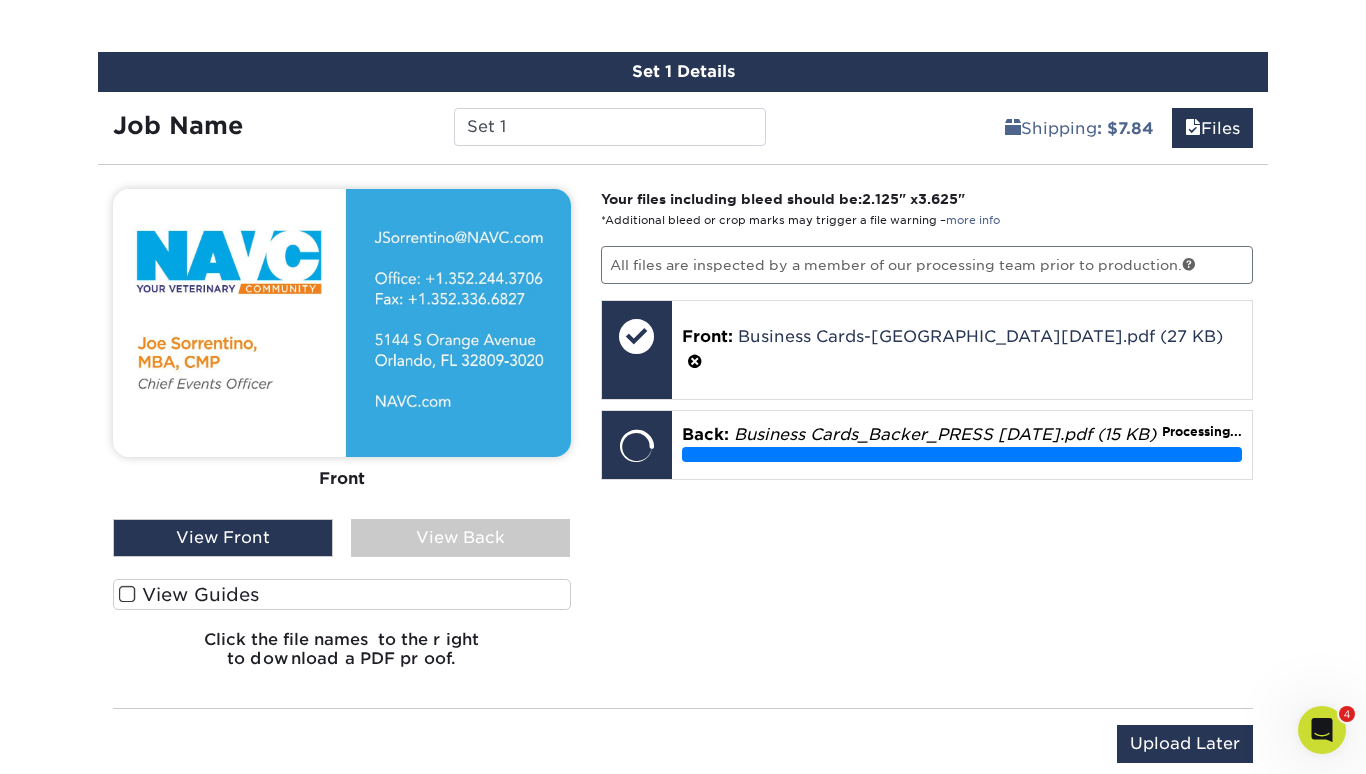 click at bounding box center [127, 594] 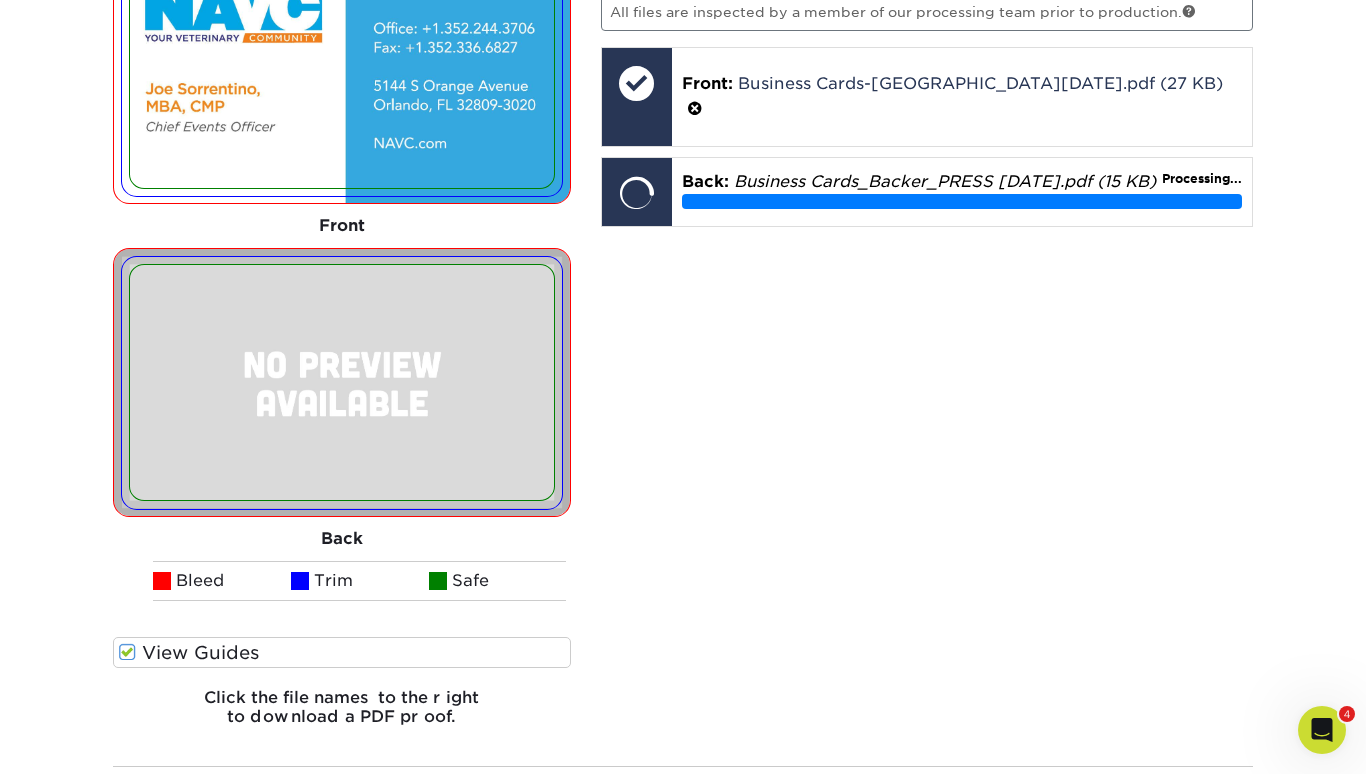 scroll, scrollTop: 1468, scrollLeft: 0, axis: vertical 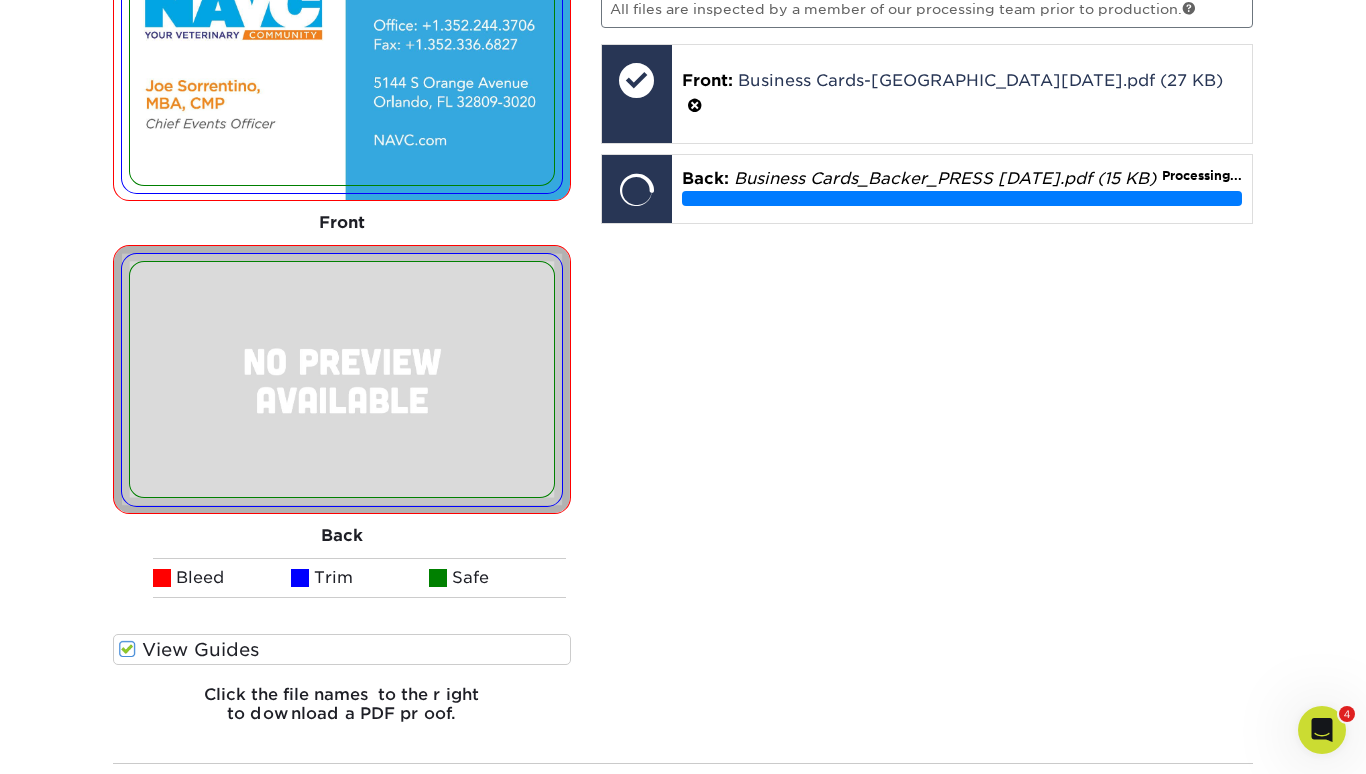 click on "Your files including bleed should be:  2.125 " x  3.625 "
*Additional bleed or crop marks may trigger a file warning –  more info
All files are inspected by a member of our processing team prior to production.
Front: Click to select or drag and drop the file here.
Choose file
Business Cards-Orlando_2025_JSorrentino_PRESS_7-18-25.pdf      27.4  KiB               ✔    ✘
Front:   Business Cards-Orlando_2025_JSorrentino_PRESS_7-18-25.pdf (27 KB)
Processing...
Front:   Business Cards-Orlando_2025_JSorrentino_PRESS_7-18-25.pdf (27 KB)
Replace
Approve with Errors *
* This may delay your delivery date!
Front:" at bounding box center [927, 336] 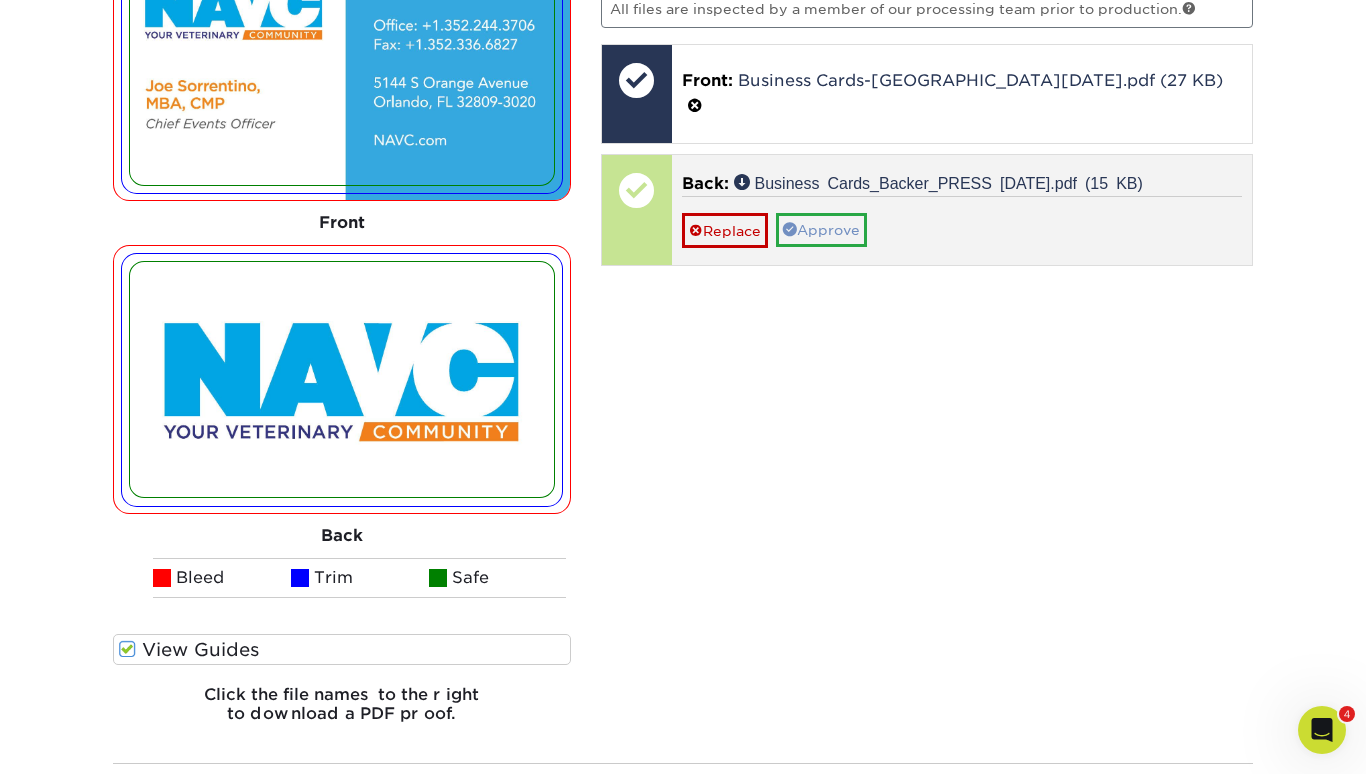 click on "Approve" at bounding box center (821, 230) 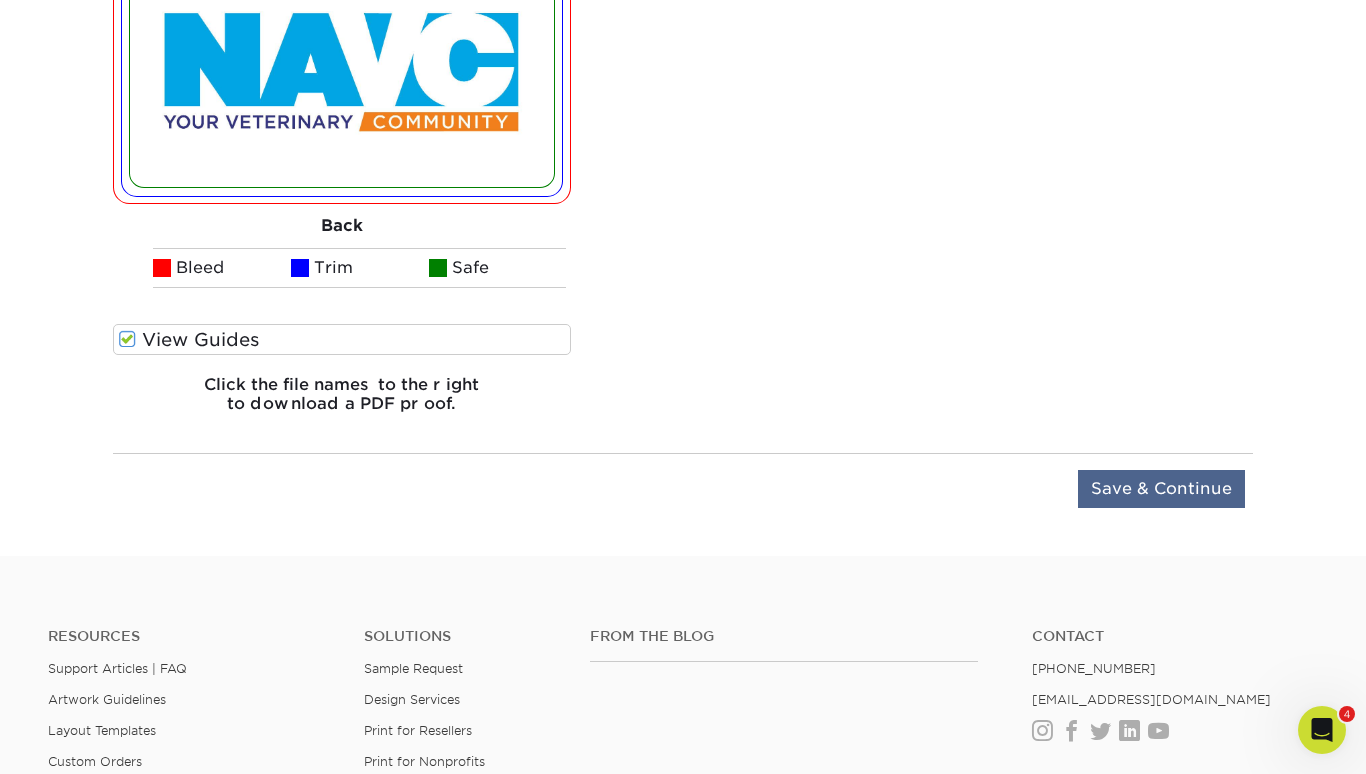click on "Save & Continue" at bounding box center (1161, 489) 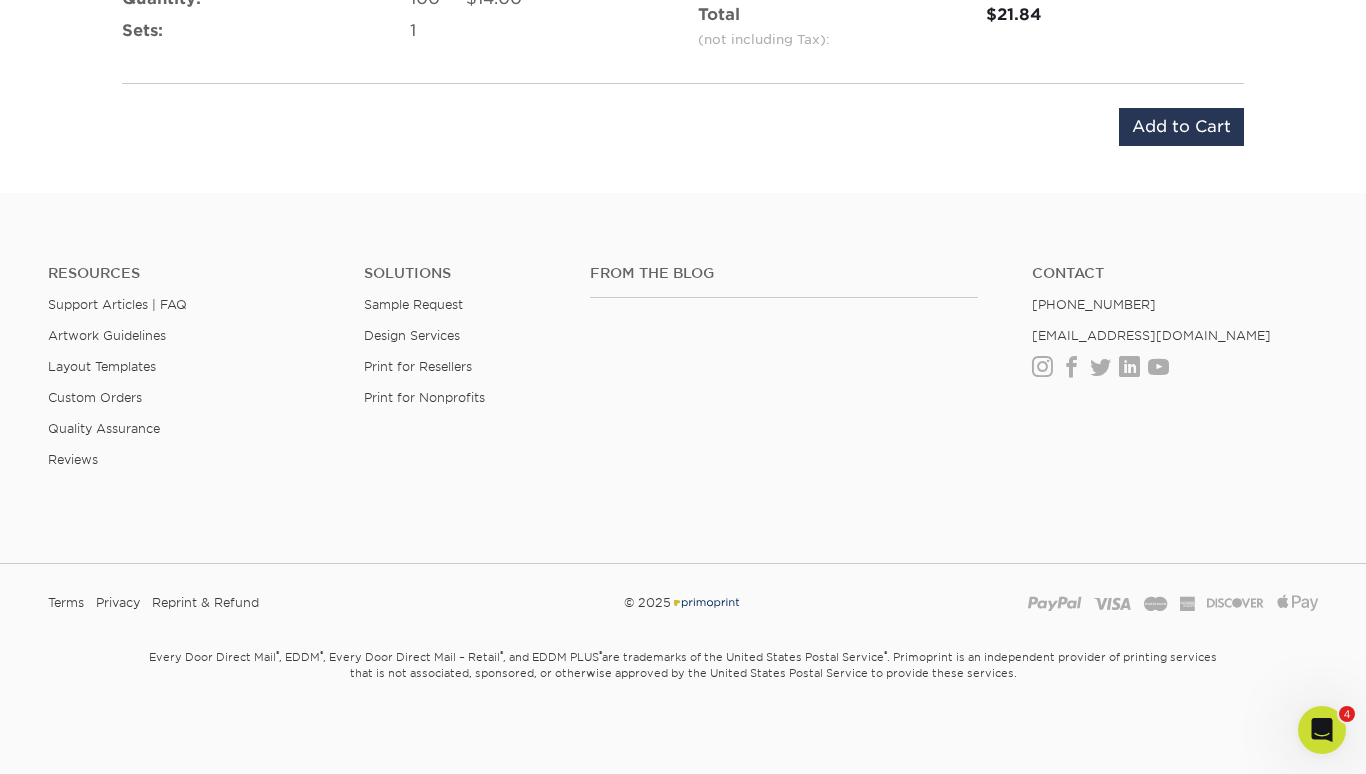 scroll, scrollTop: 1551, scrollLeft: 0, axis: vertical 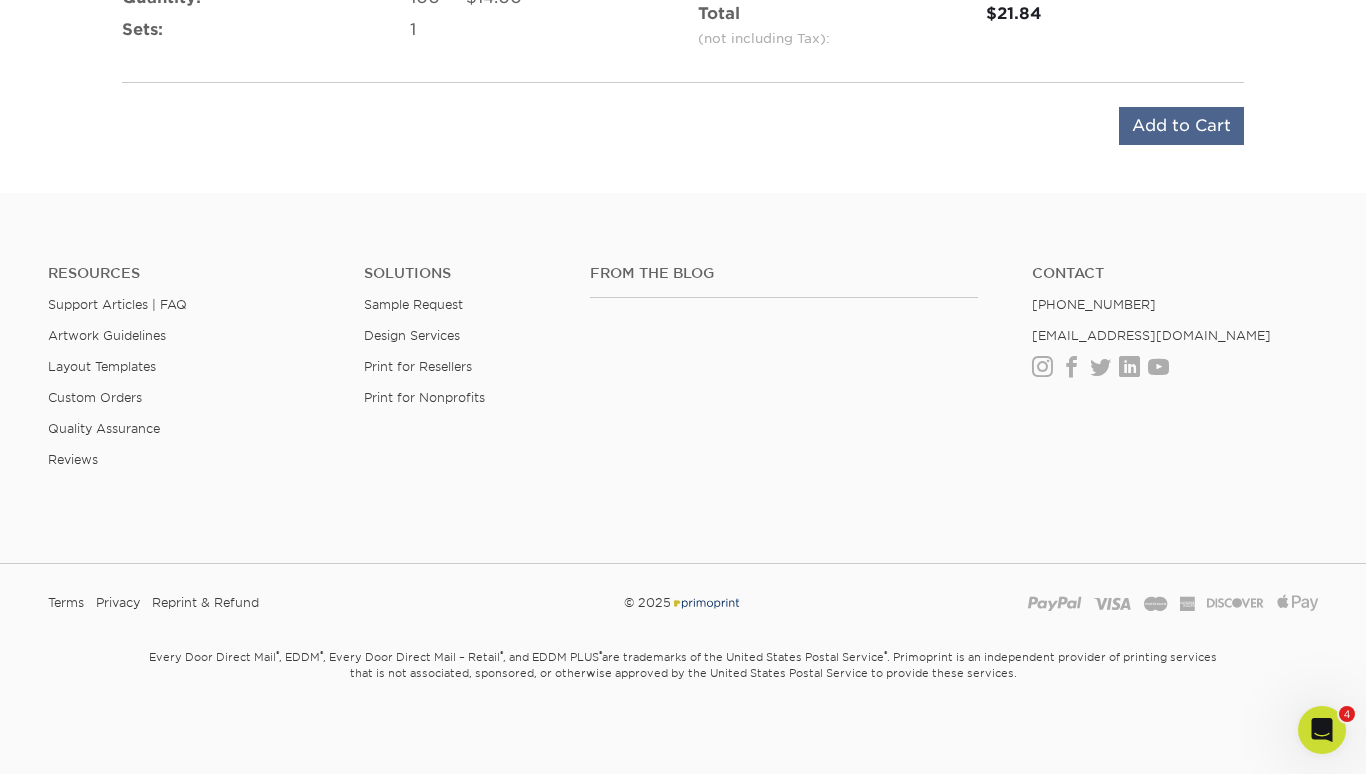 click on "Add to Cart" at bounding box center (1181, 126) 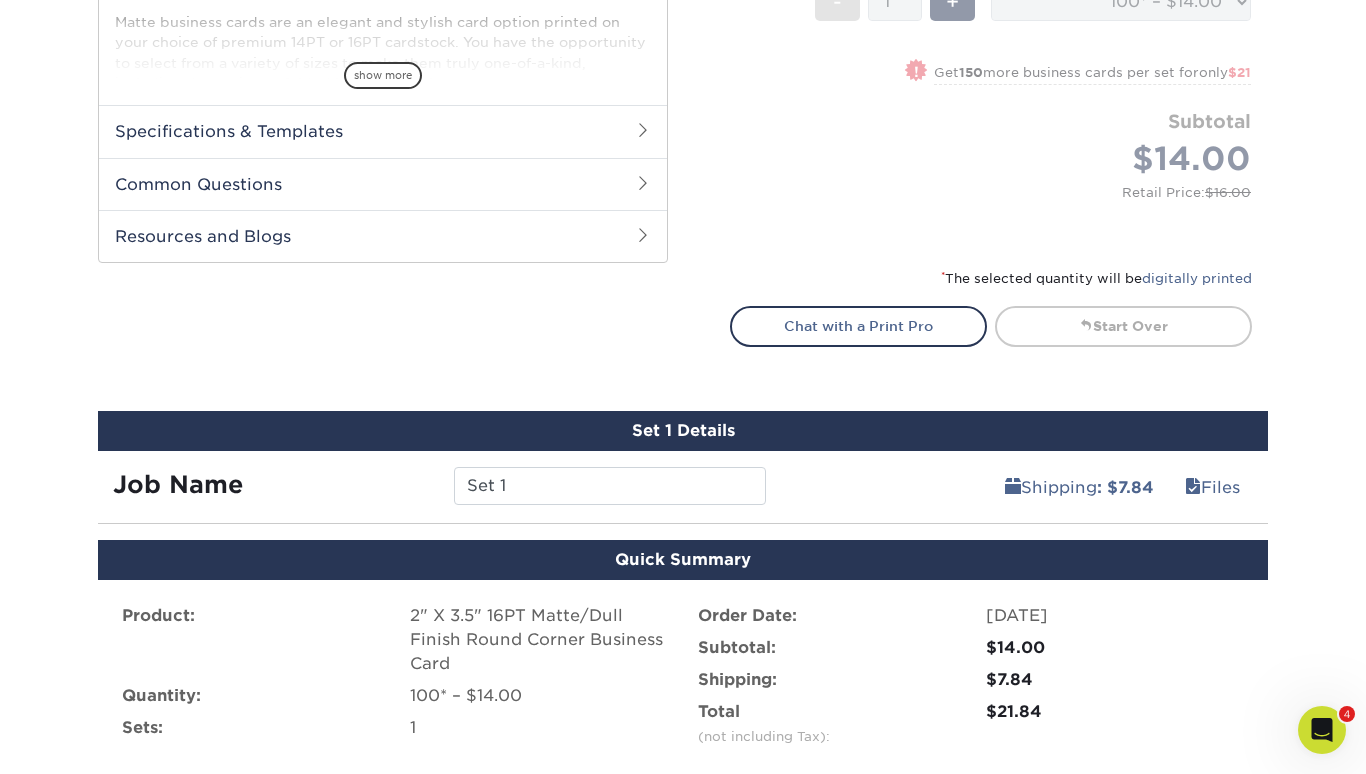 scroll, scrollTop: 1052, scrollLeft: 0, axis: vertical 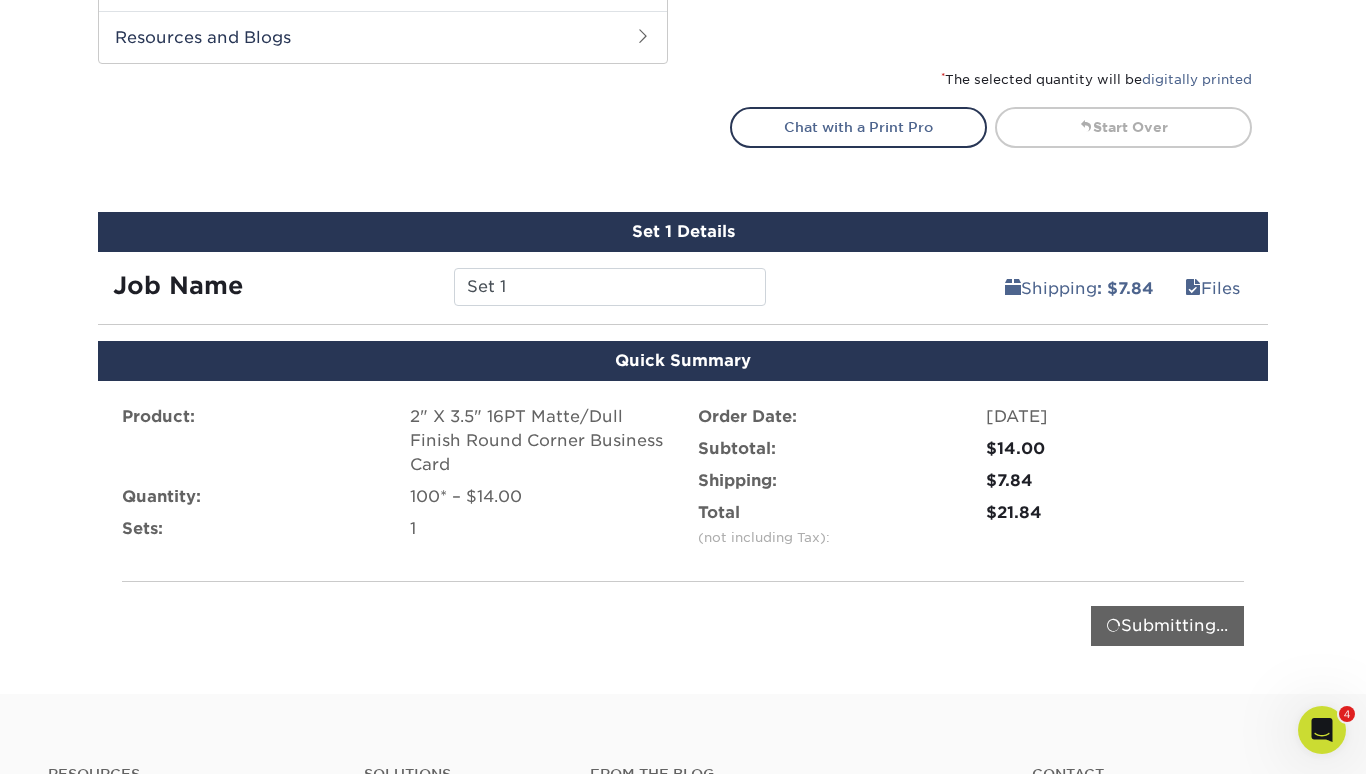 click on "Submitting..." at bounding box center [683, 626] 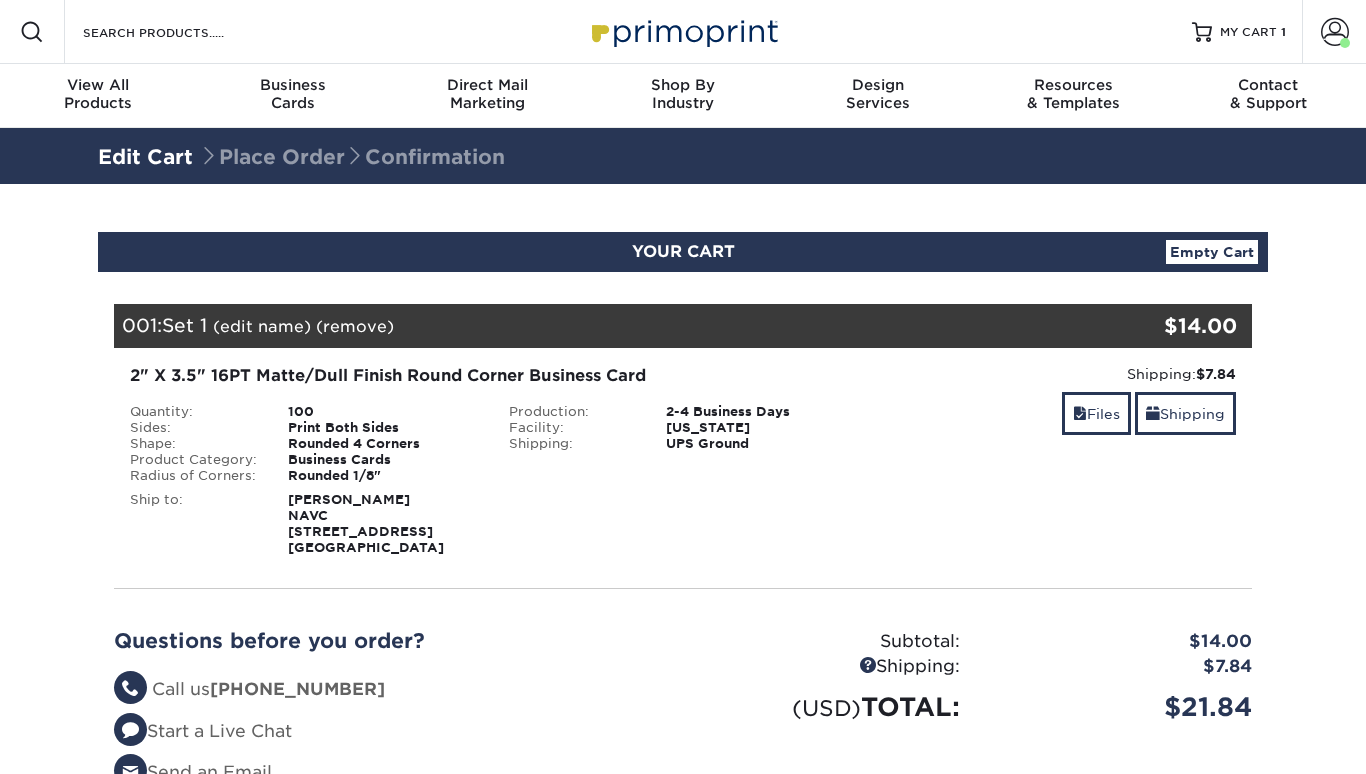 scroll, scrollTop: 0, scrollLeft: 0, axis: both 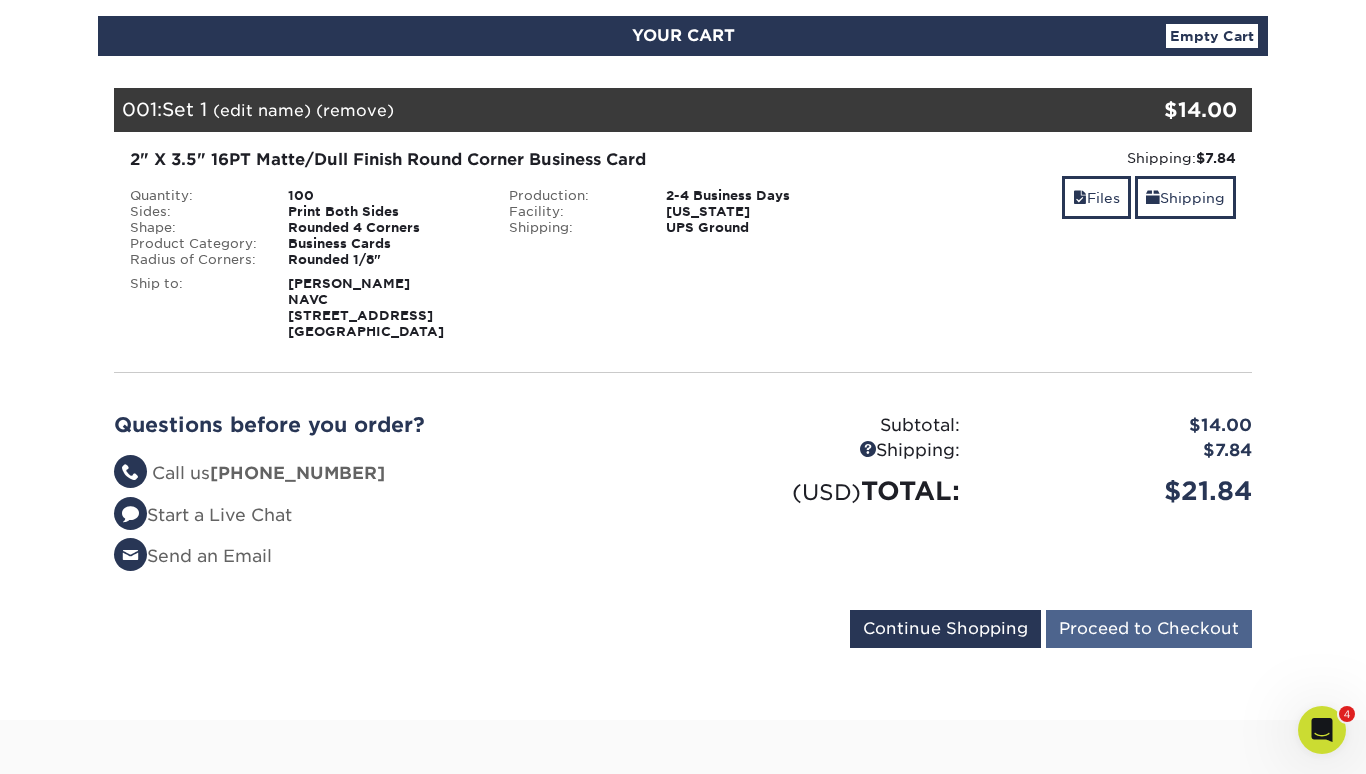 click on "Proceed to Checkout" at bounding box center [1149, 629] 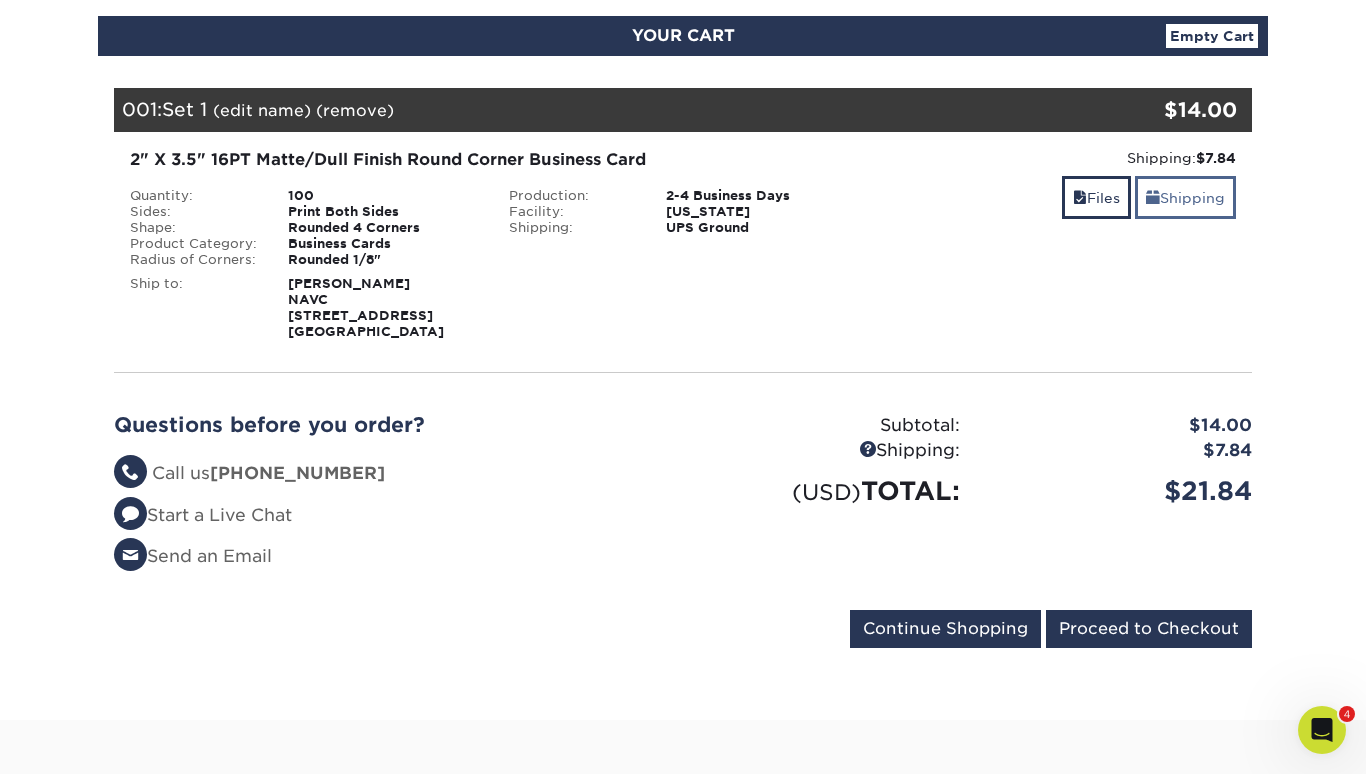 click on "Shipping" at bounding box center (1185, 197) 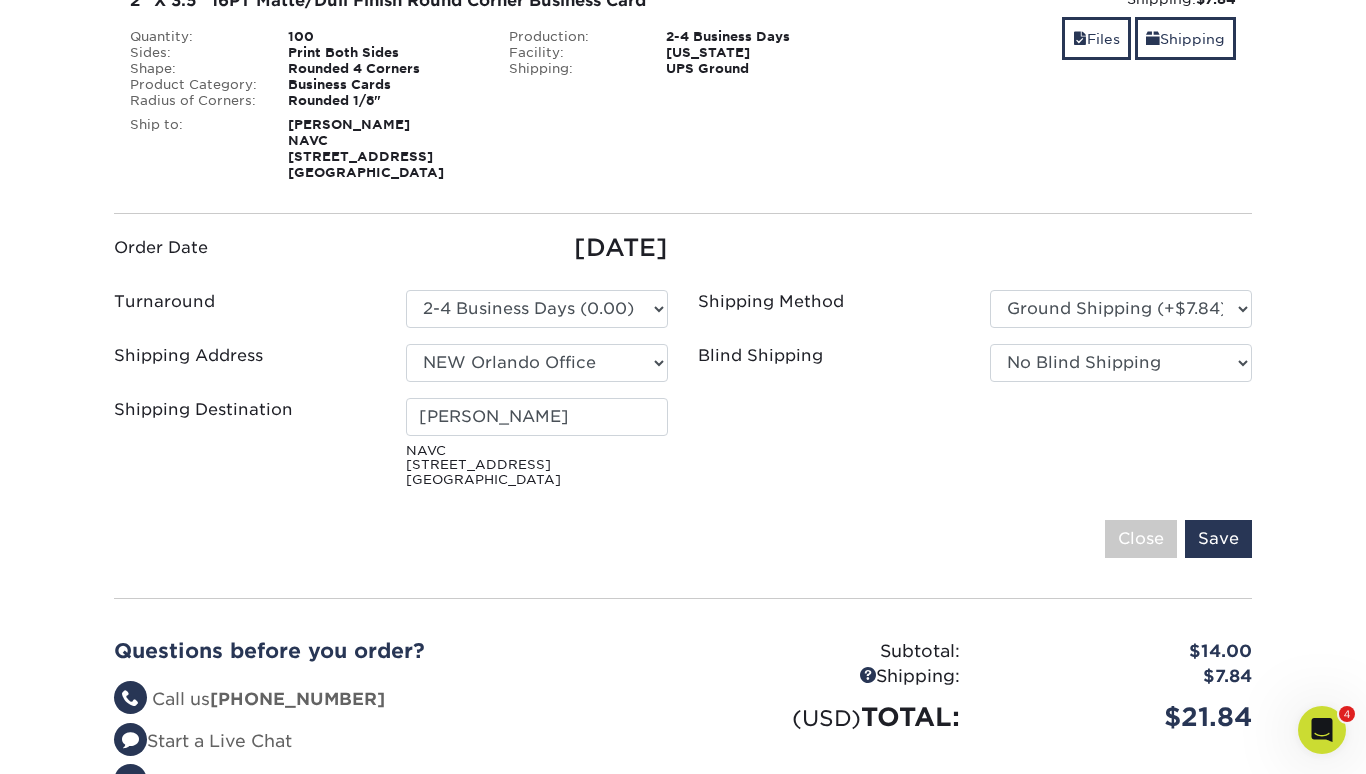 scroll, scrollTop: 376, scrollLeft: 0, axis: vertical 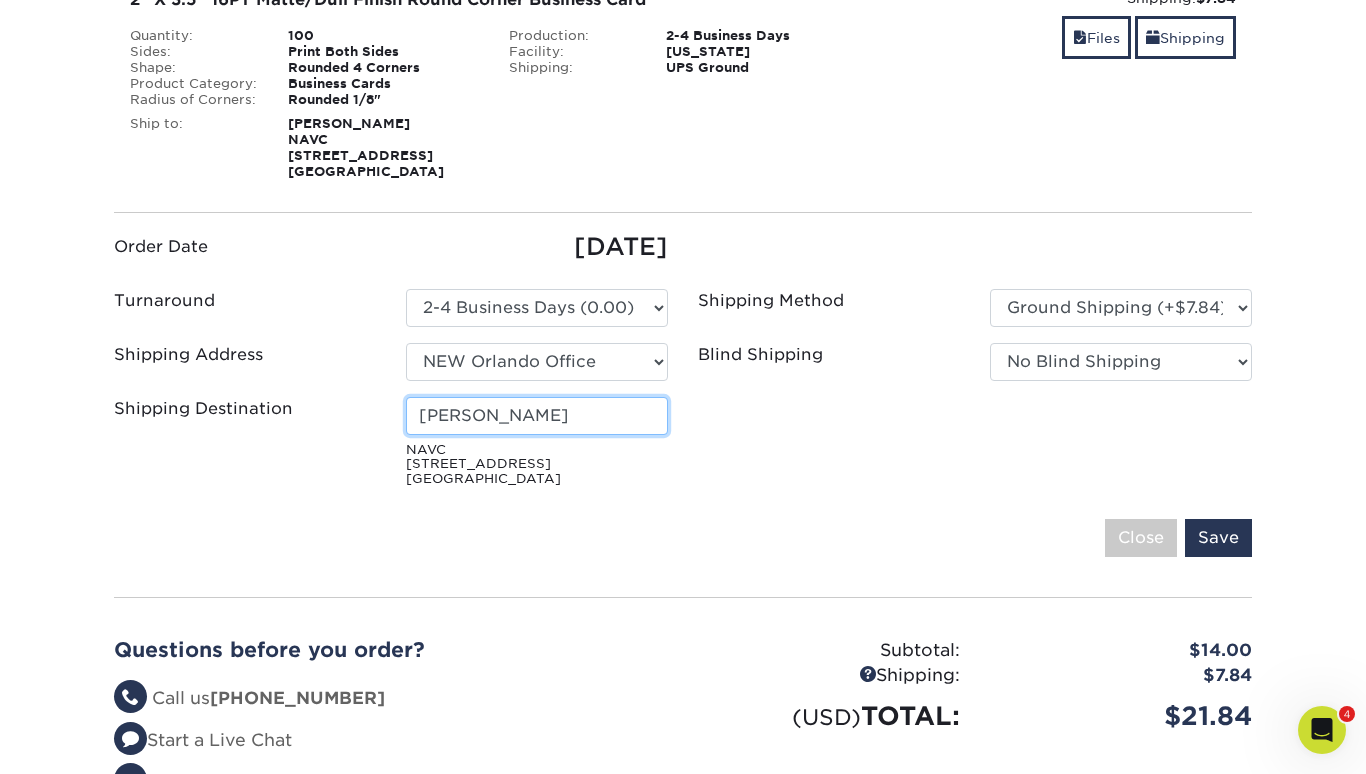 drag, startPoint x: 620, startPoint y: 413, endPoint x: 327, endPoint y: 412, distance: 293.0017 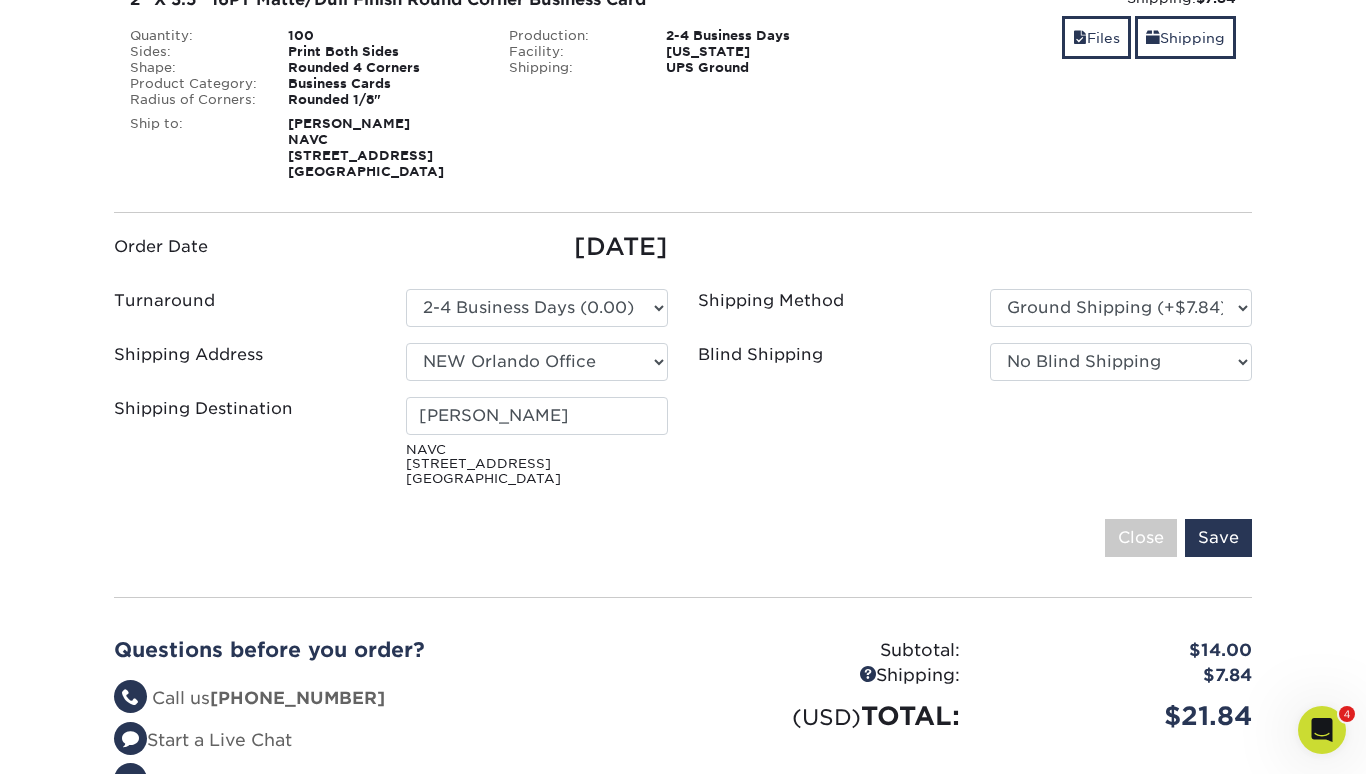 click on "Order Date
07/18/2025
Turnaround Please Select Select One" at bounding box center (683, 362) 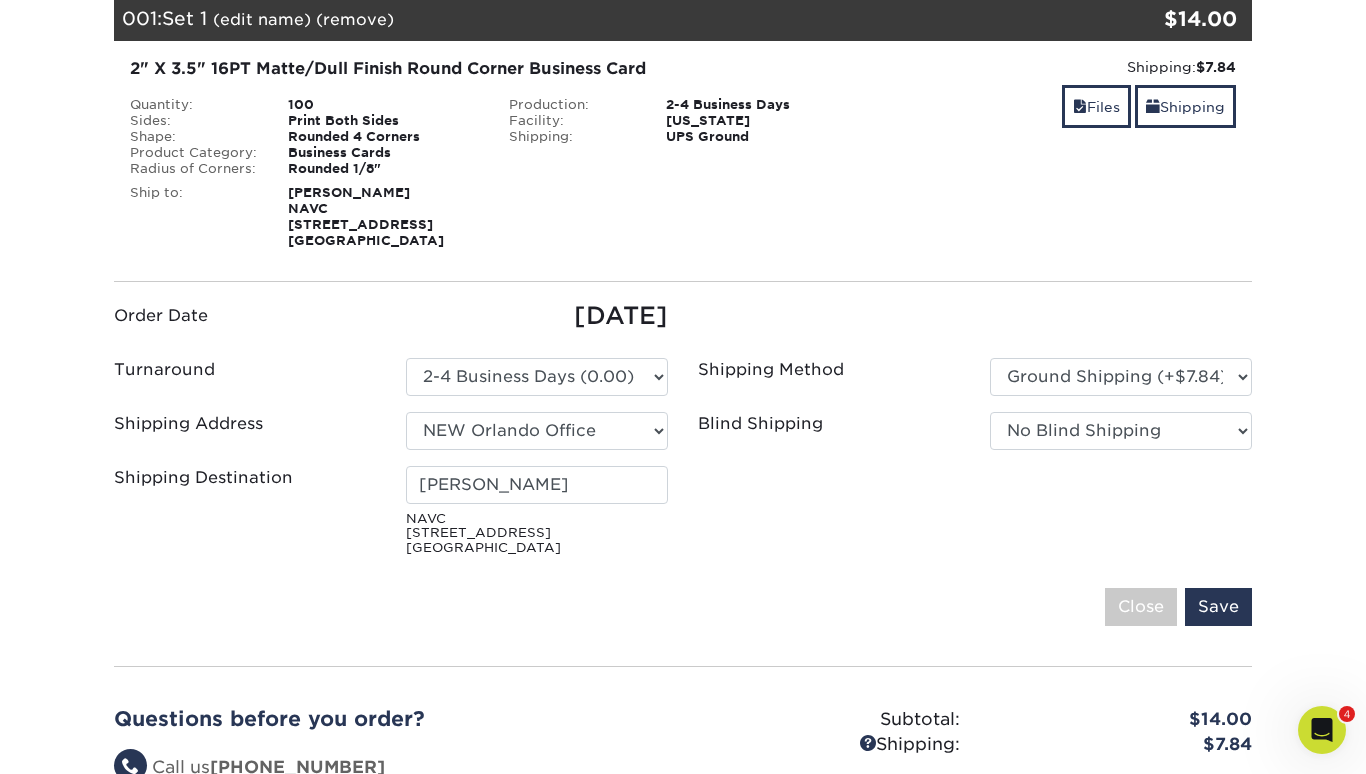 scroll, scrollTop: 0, scrollLeft: 0, axis: both 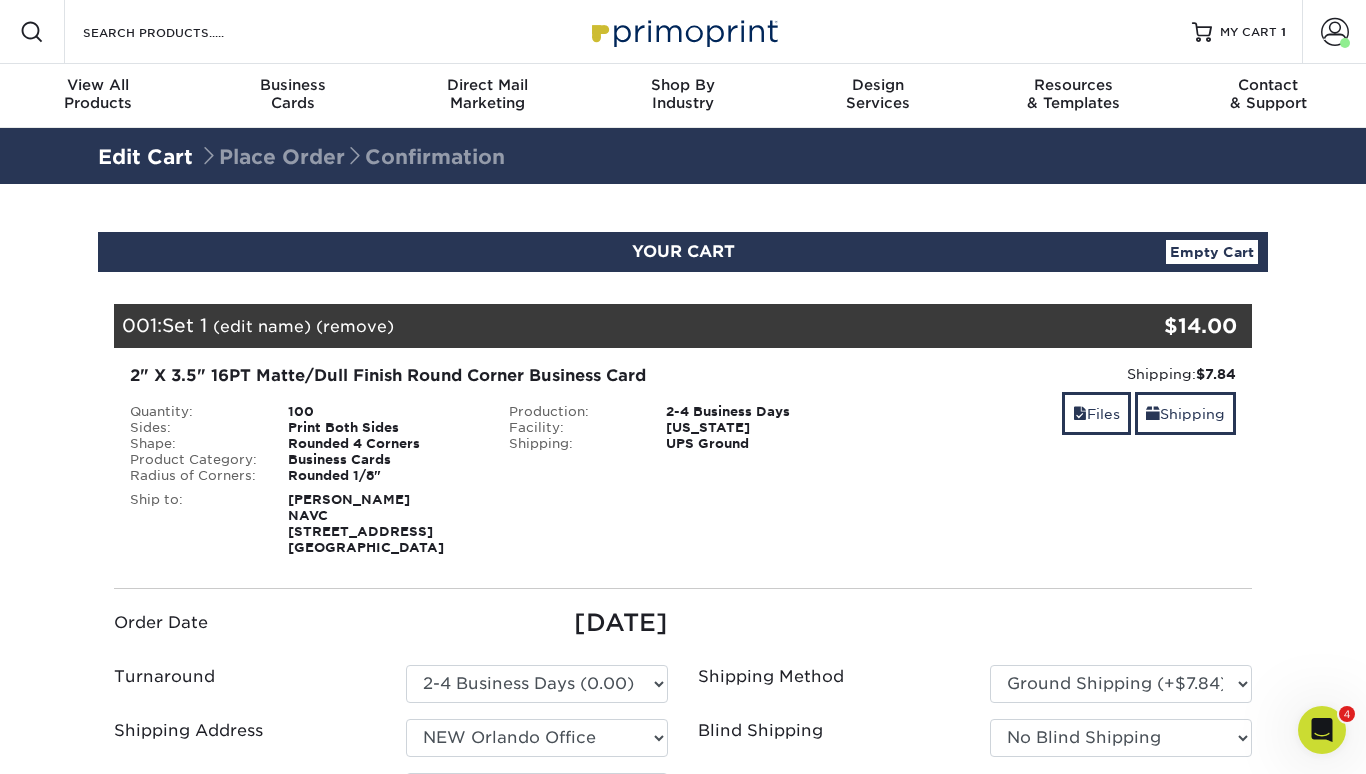 click on "(edit name)" at bounding box center (262, 326) 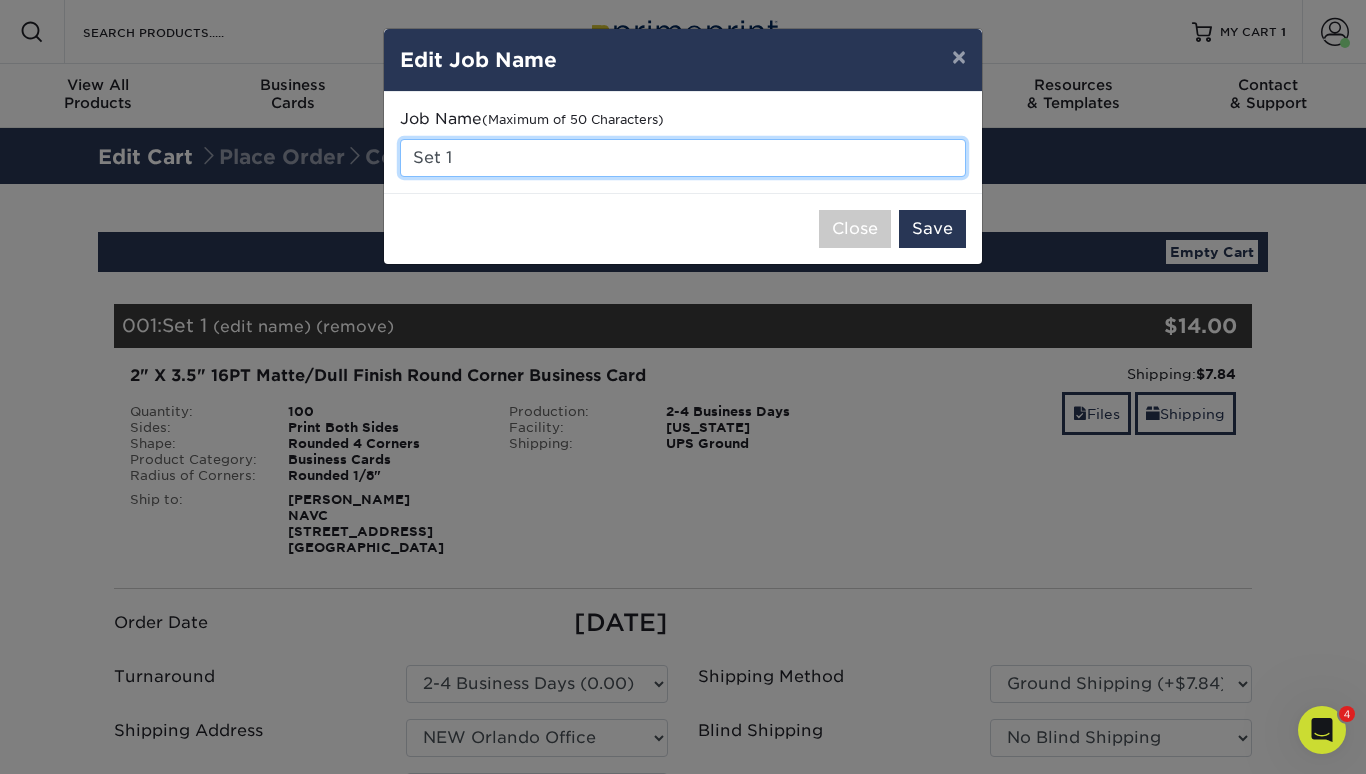 click on "Set 1" at bounding box center [683, 158] 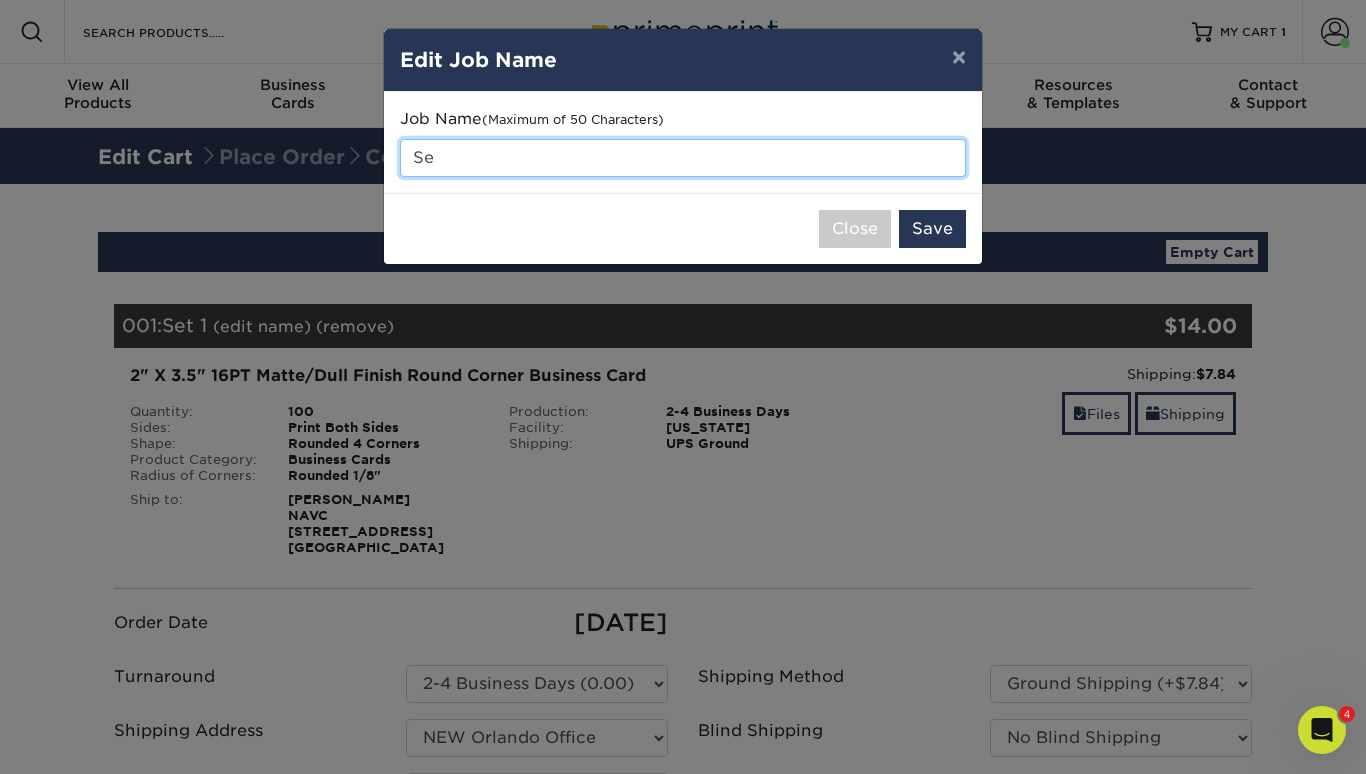 type on "S" 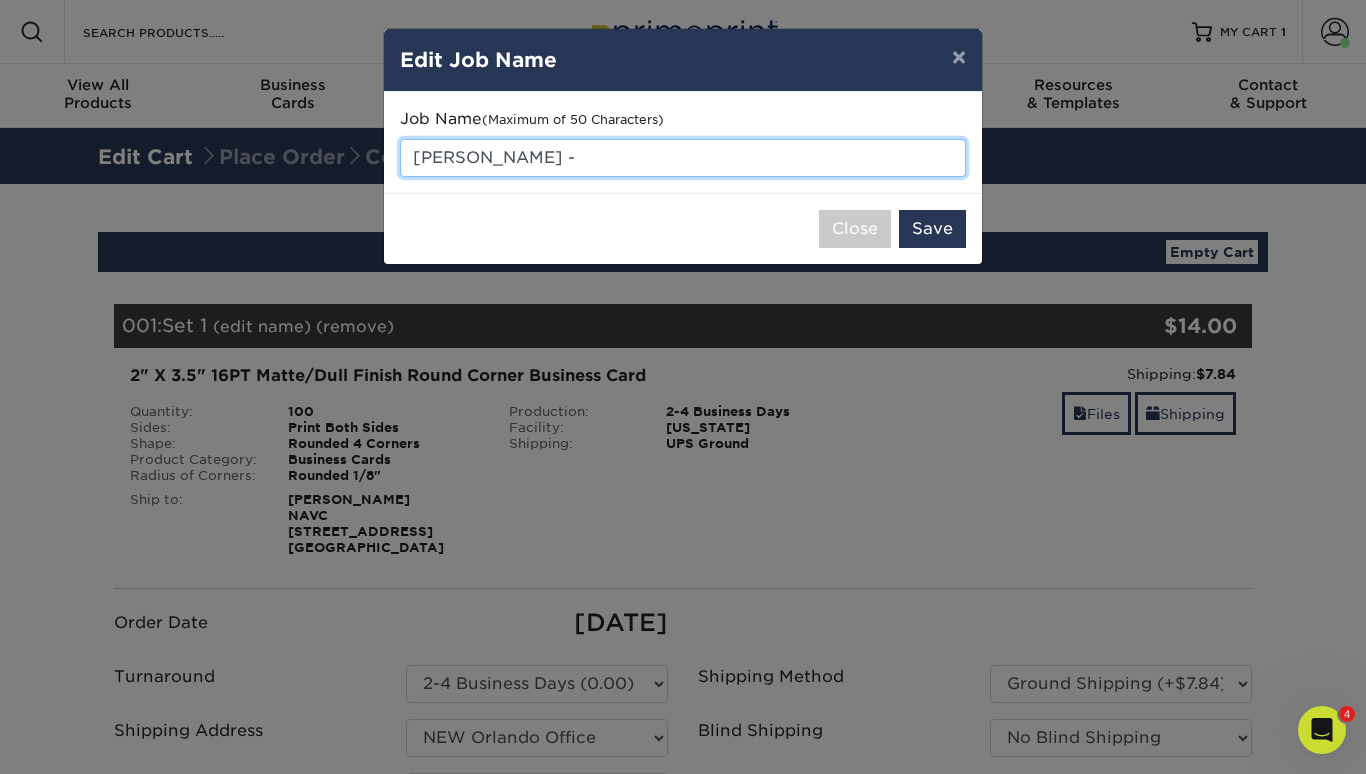 paste on "Chief Events Officer" 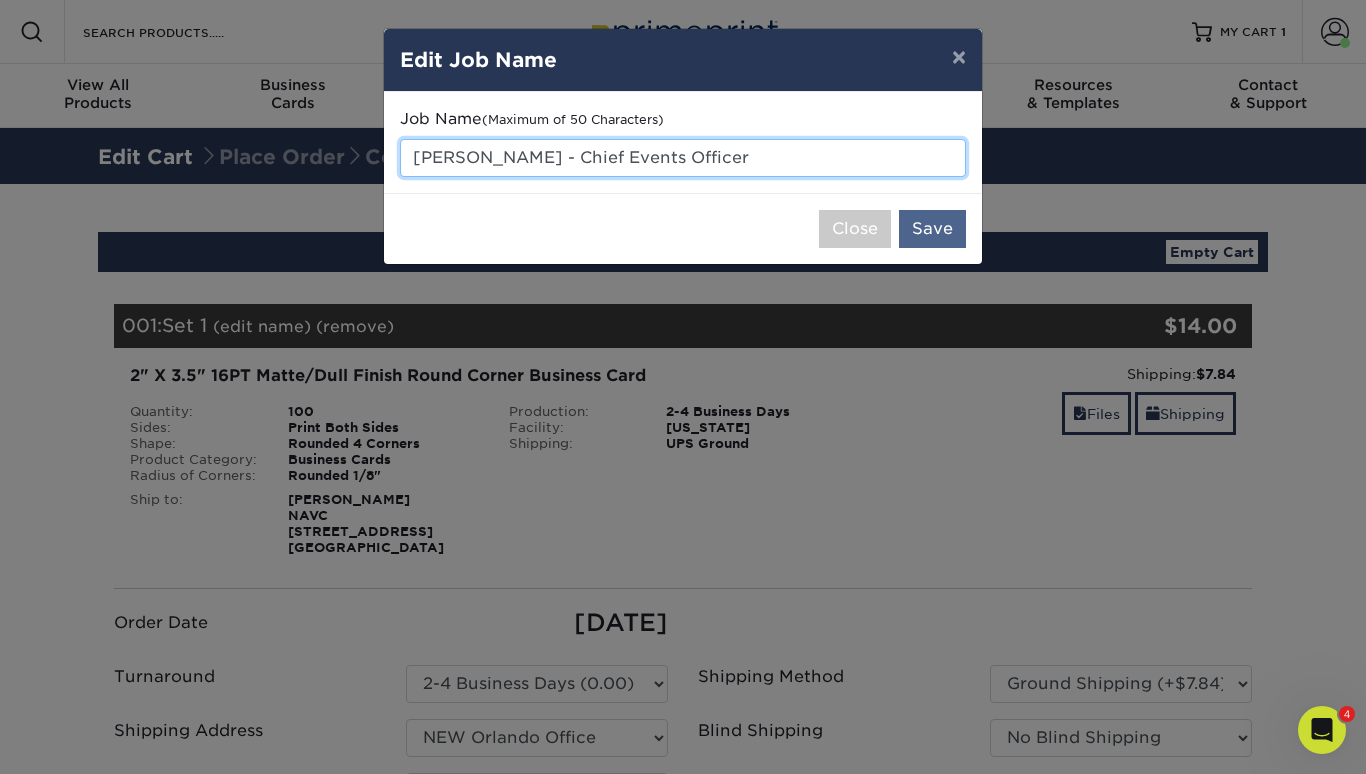type on "[PERSON_NAME] - Chief Events Officer" 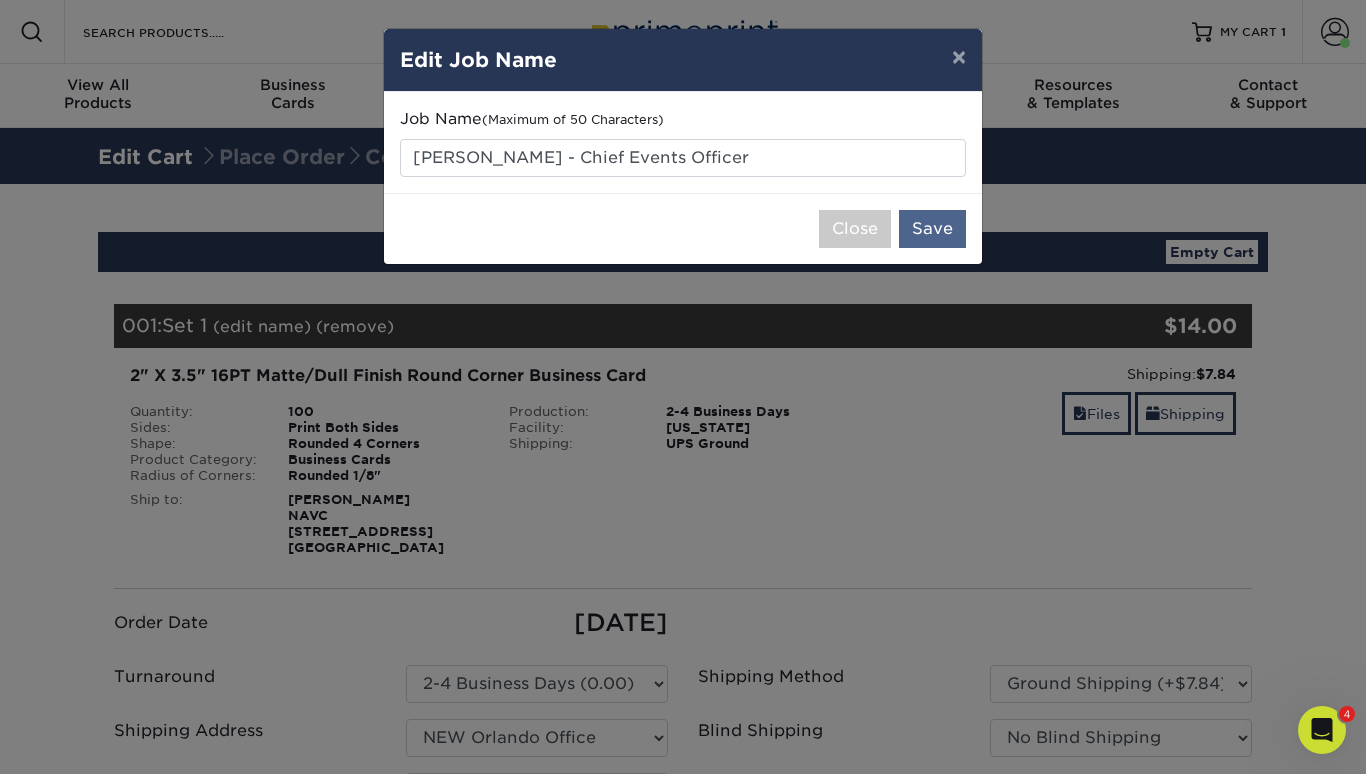 click on "Save" at bounding box center (932, 229) 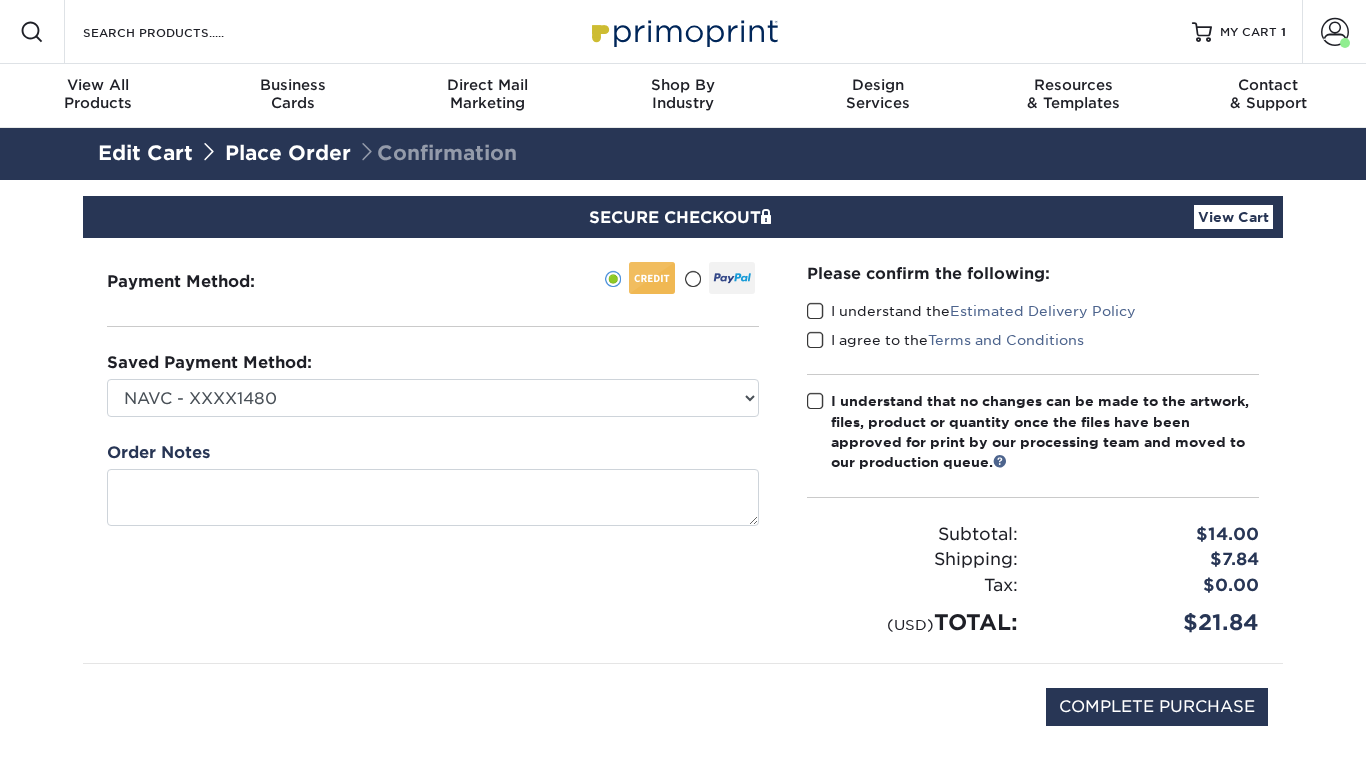scroll, scrollTop: 0, scrollLeft: 0, axis: both 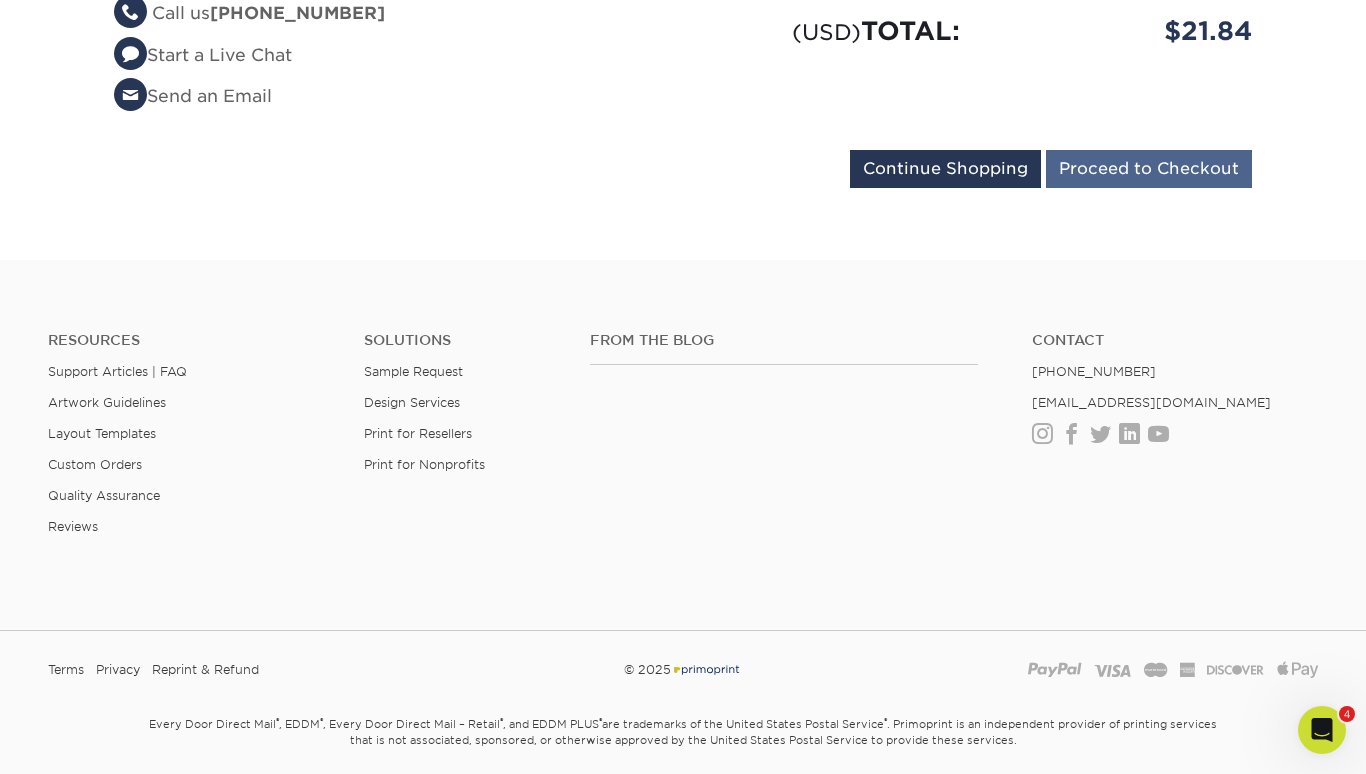 click on "Proceed to Checkout" at bounding box center [1149, 169] 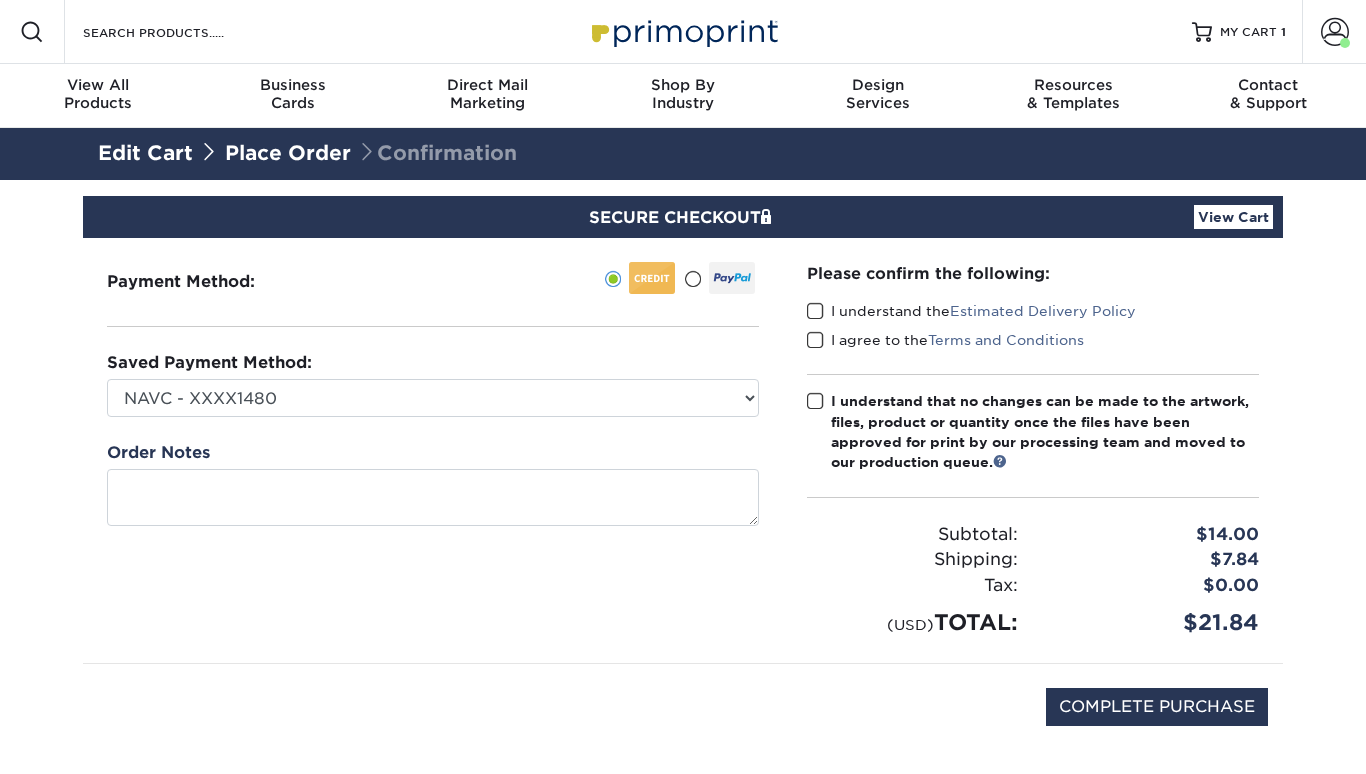 scroll, scrollTop: 0, scrollLeft: 0, axis: both 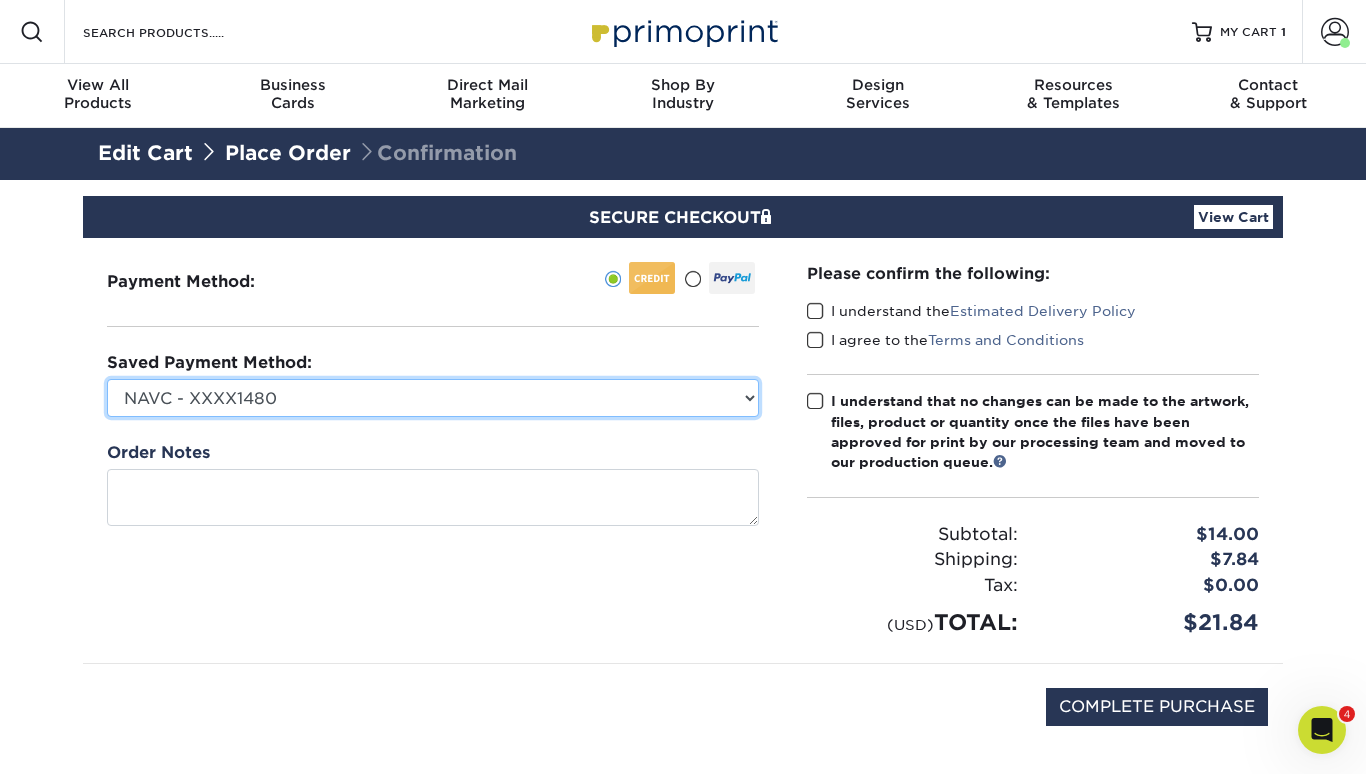 select on "72833" 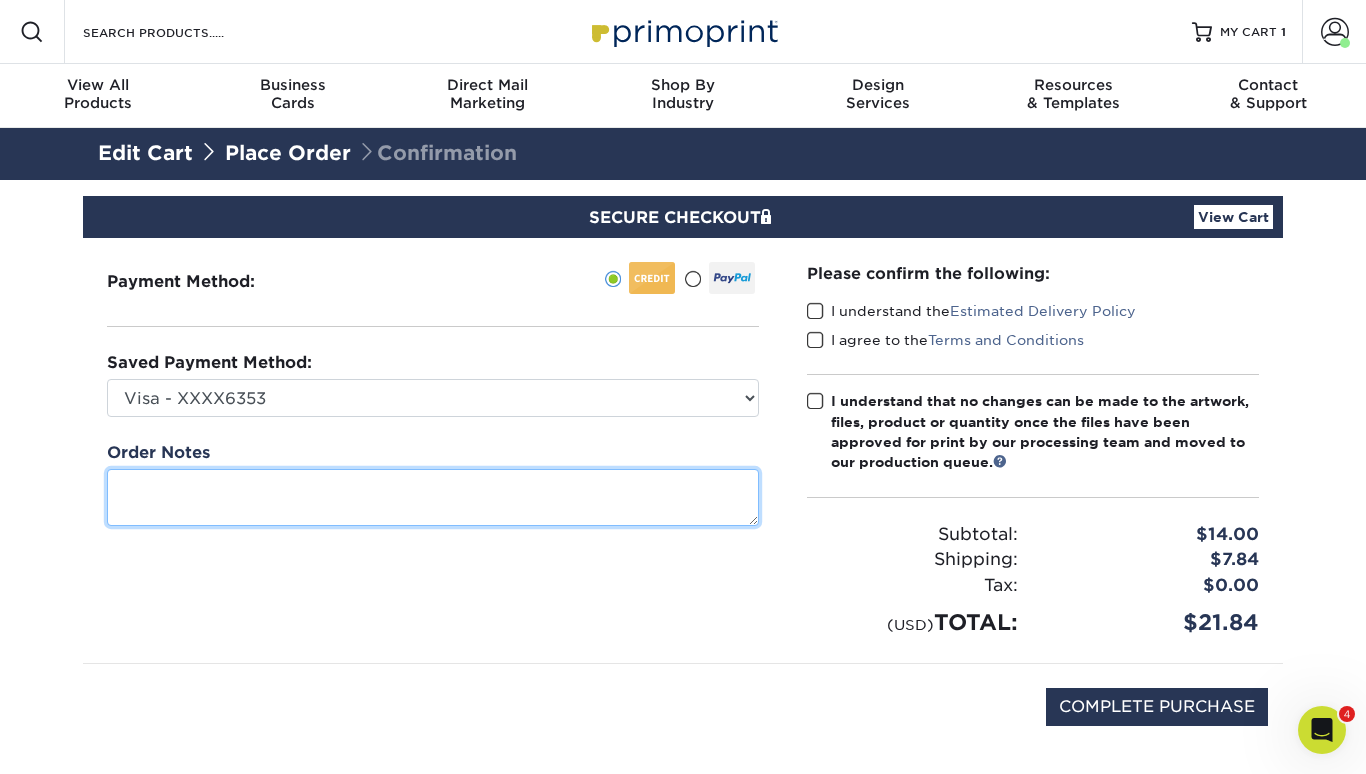 click at bounding box center (433, 497) 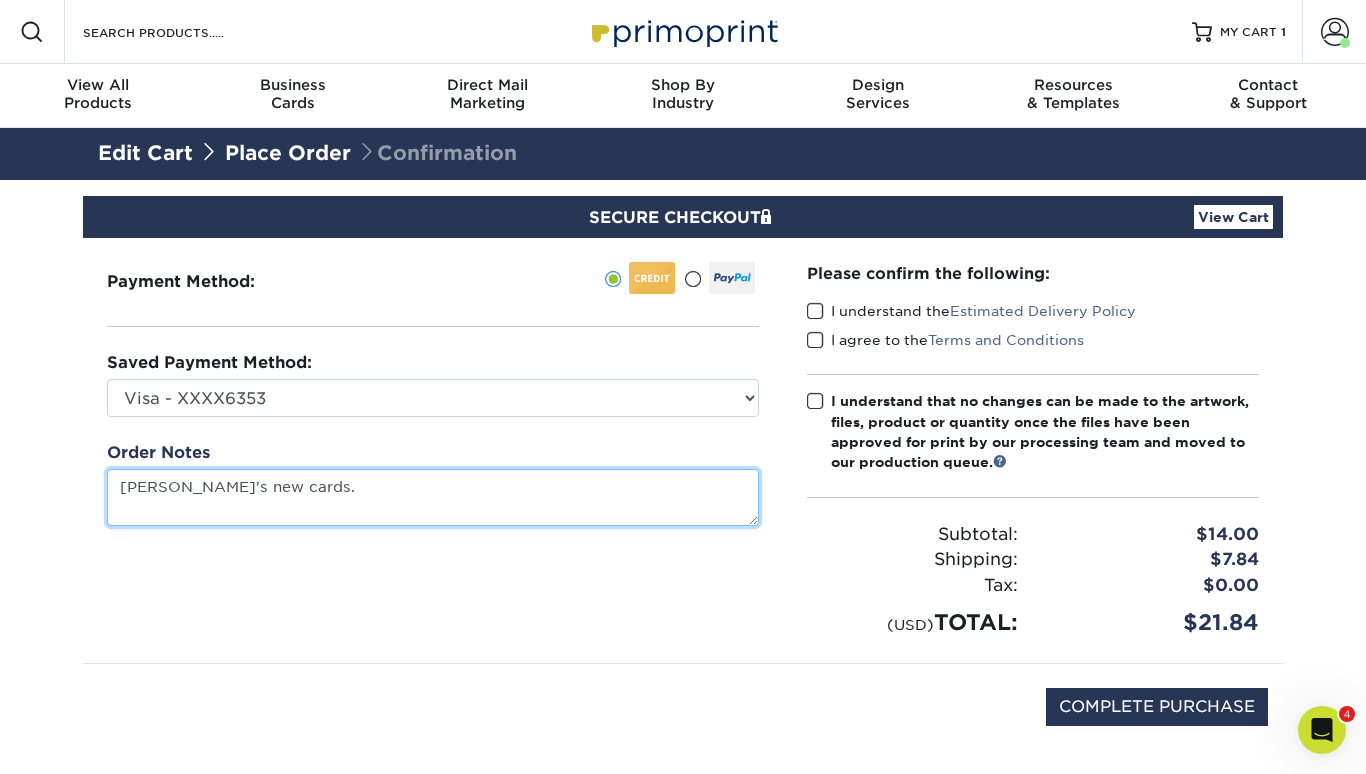 type on "Joe's new cards." 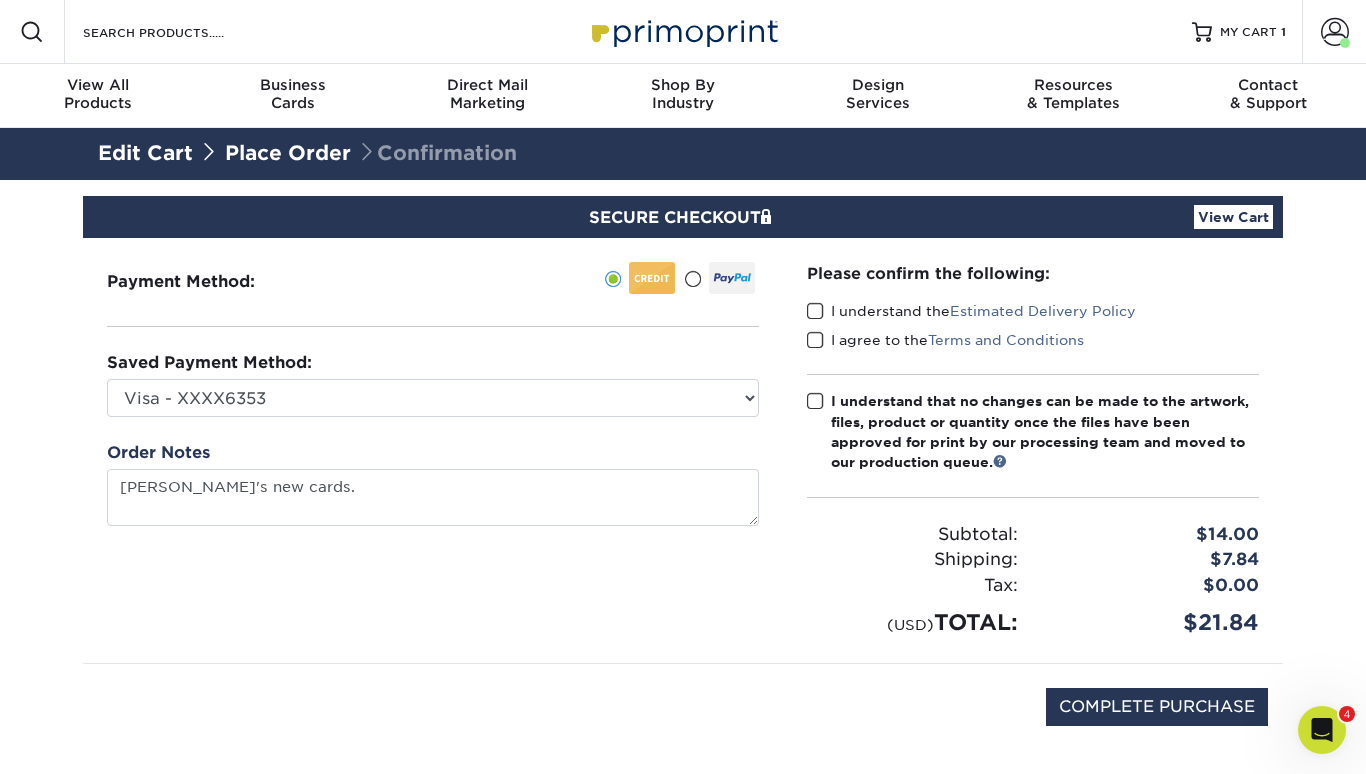 click at bounding box center [815, 311] 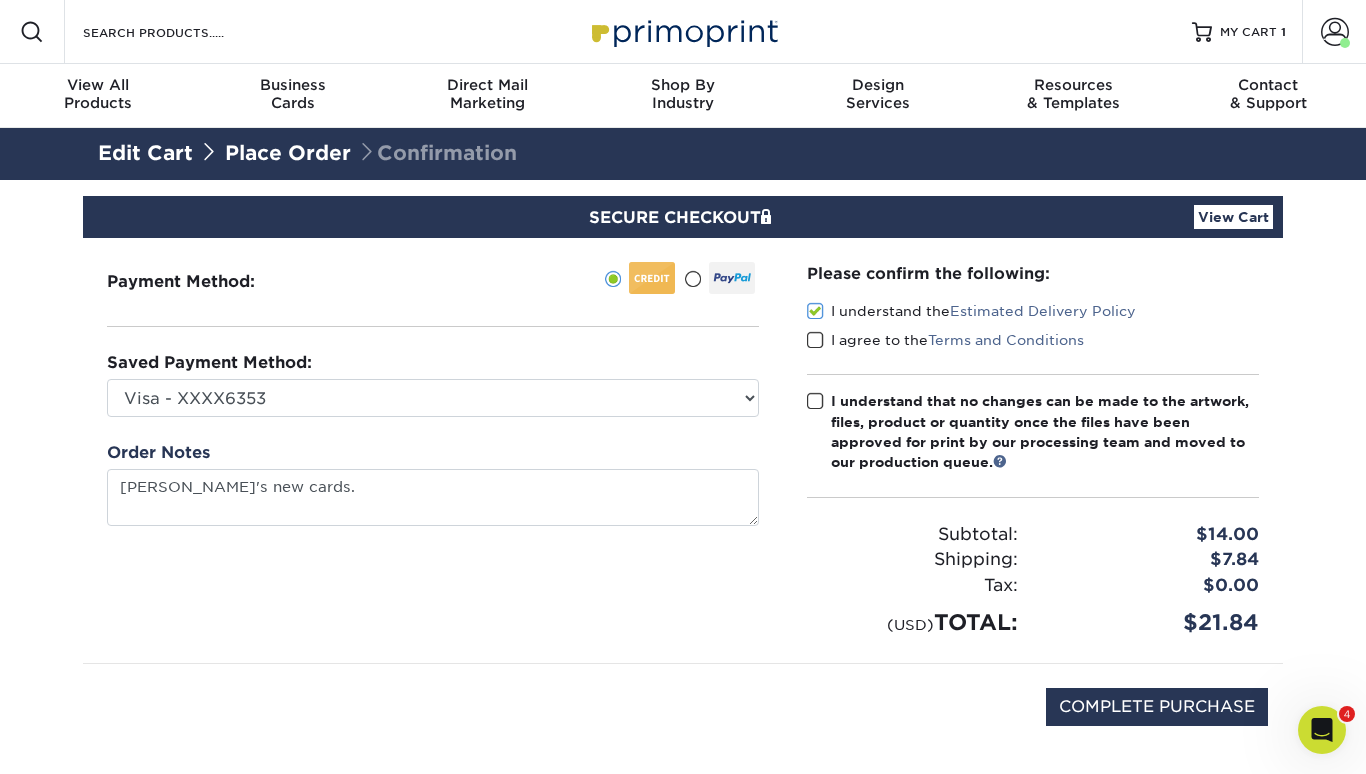 click at bounding box center [815, 340] 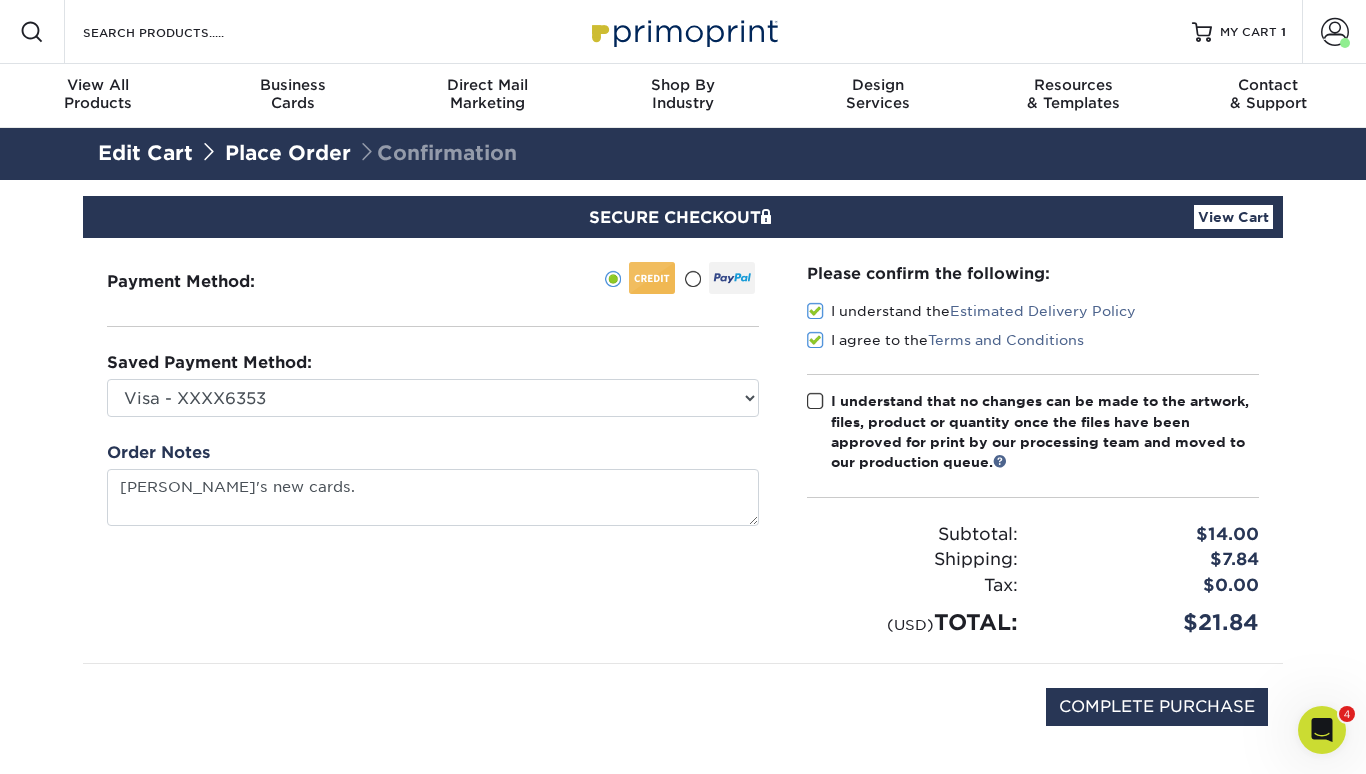 click at bounding box center (815, 401) 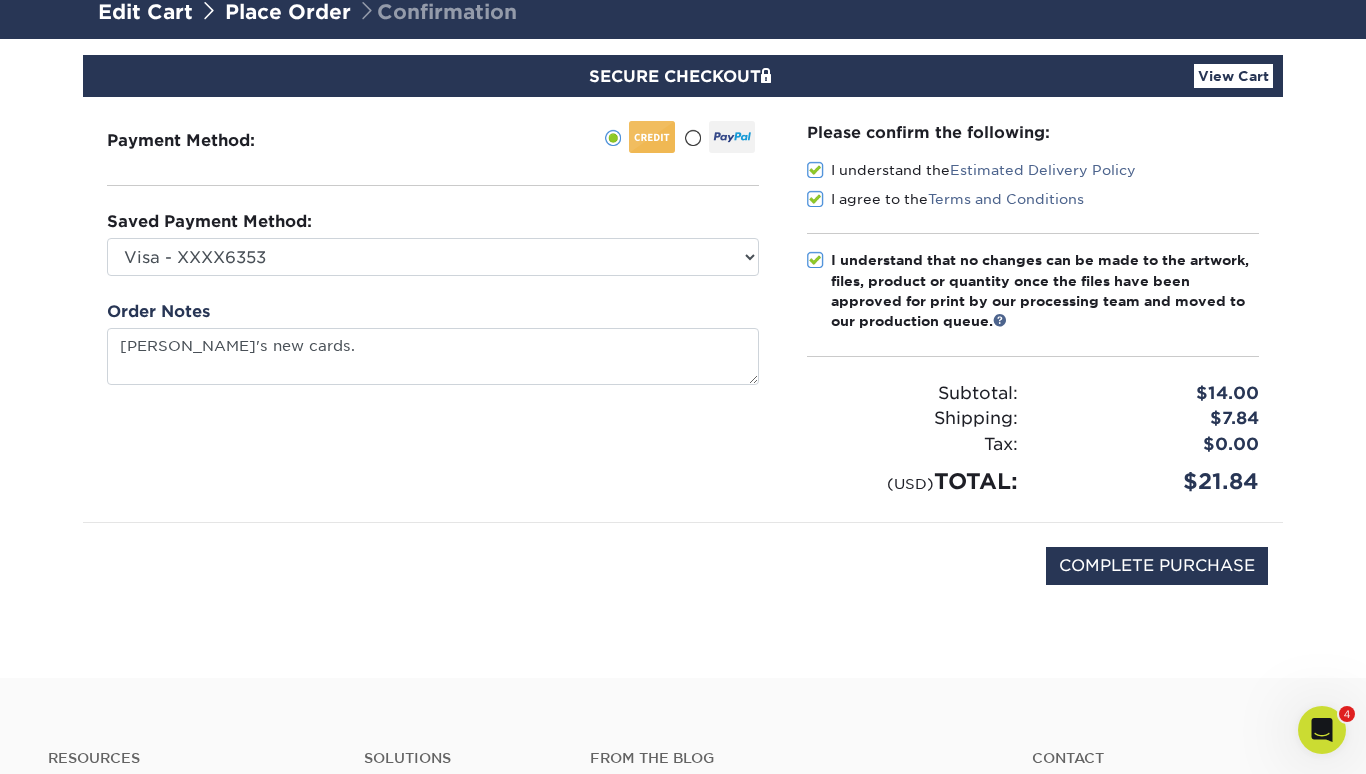 scroll, scrollTop: 142, scrollLeft: 0, axis: vertical 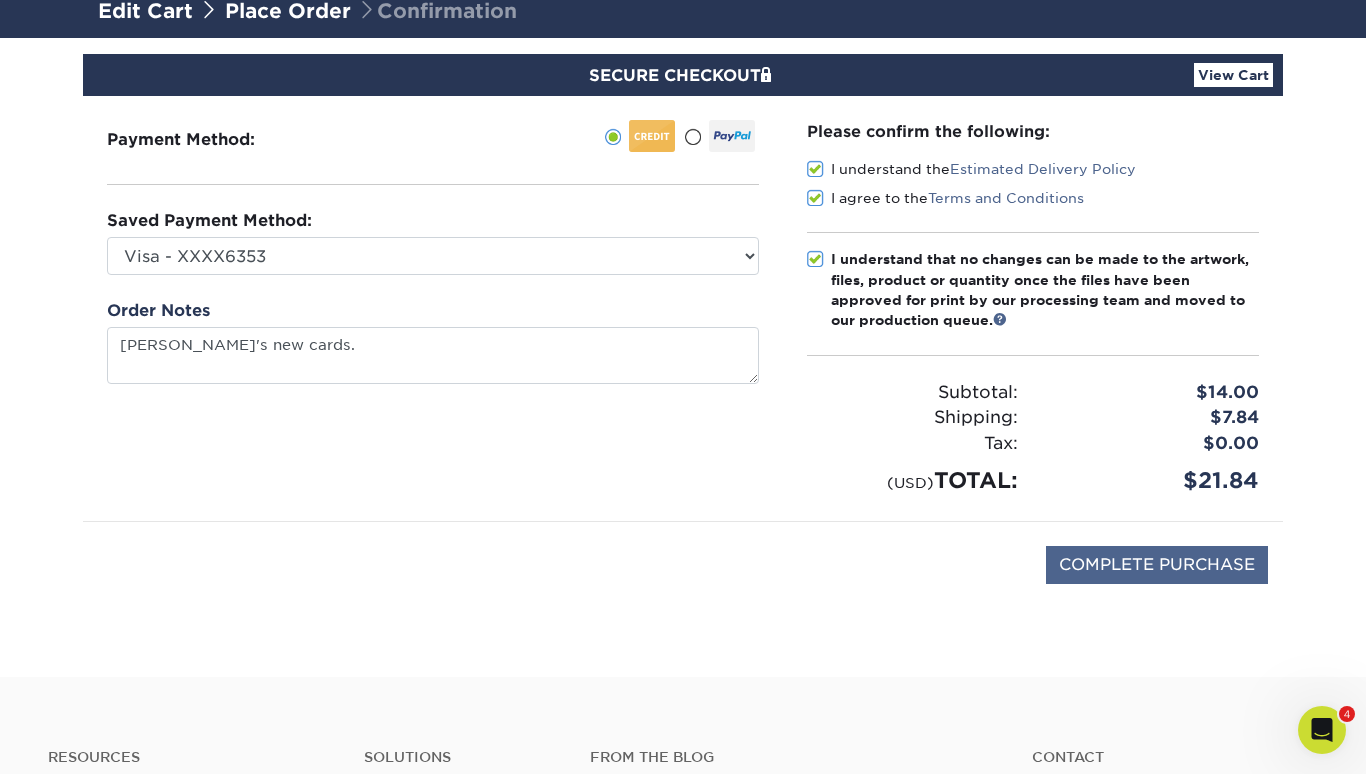 click on "COMPLETE PURCHASE" at bounding box center [1157, 565] 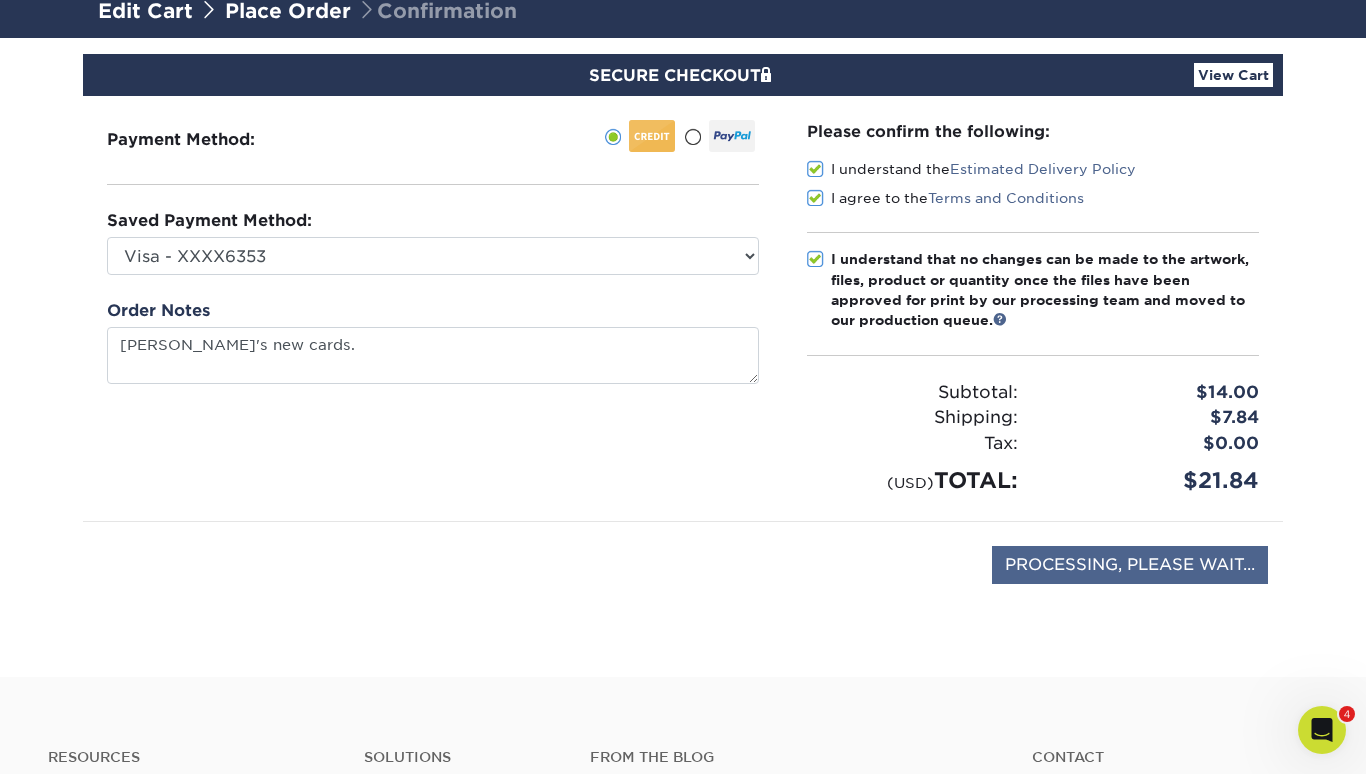 type on "PROCESSING, PLEASE WAIT..." 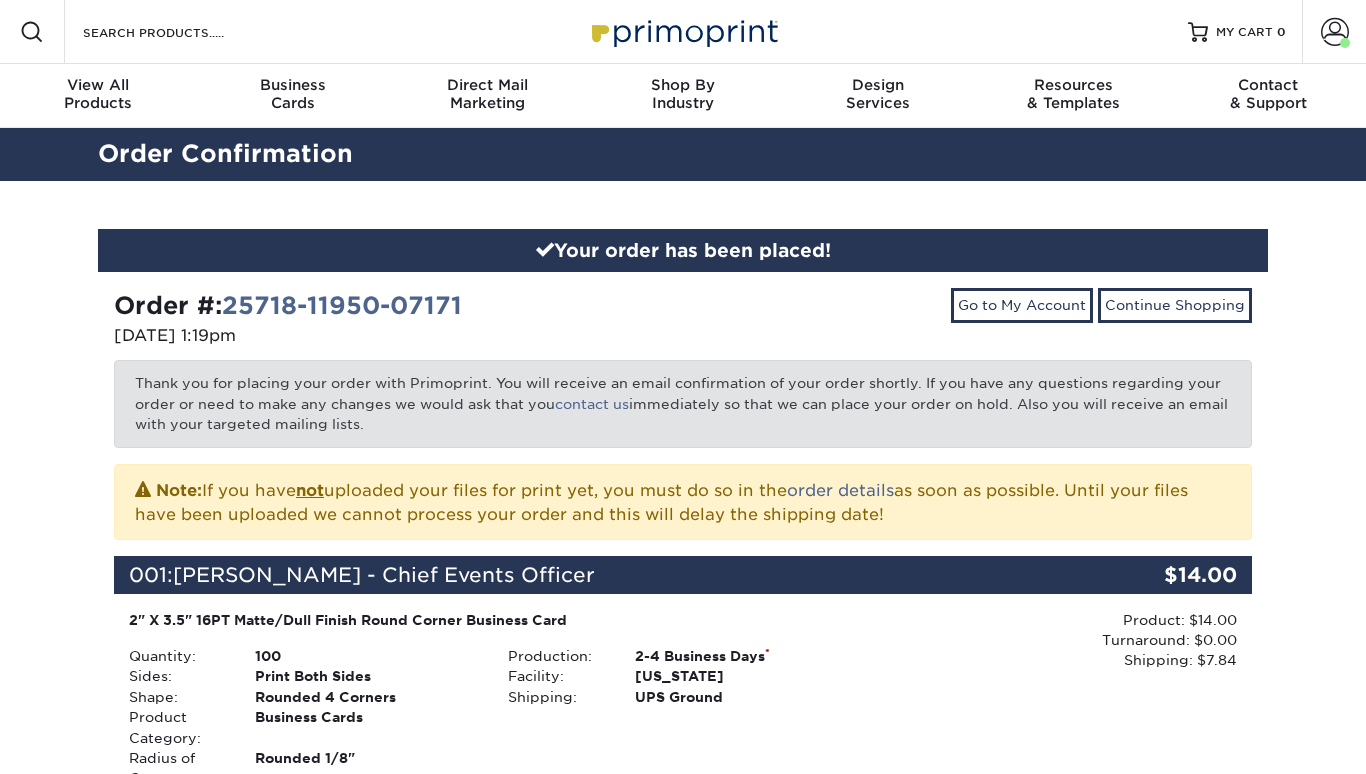 scroll, scrollTop: 0, scrollLeft: 0, axis: both 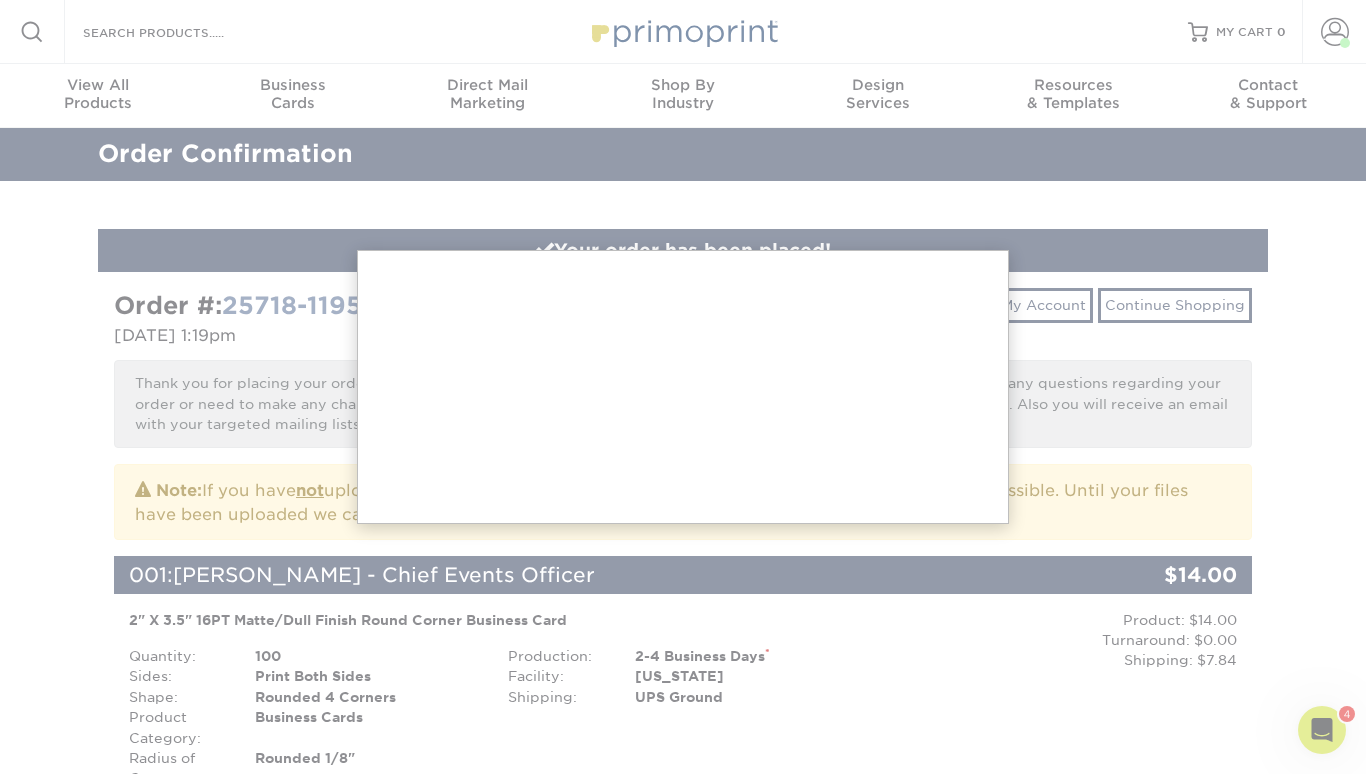 click at bounding box center (683, 917) 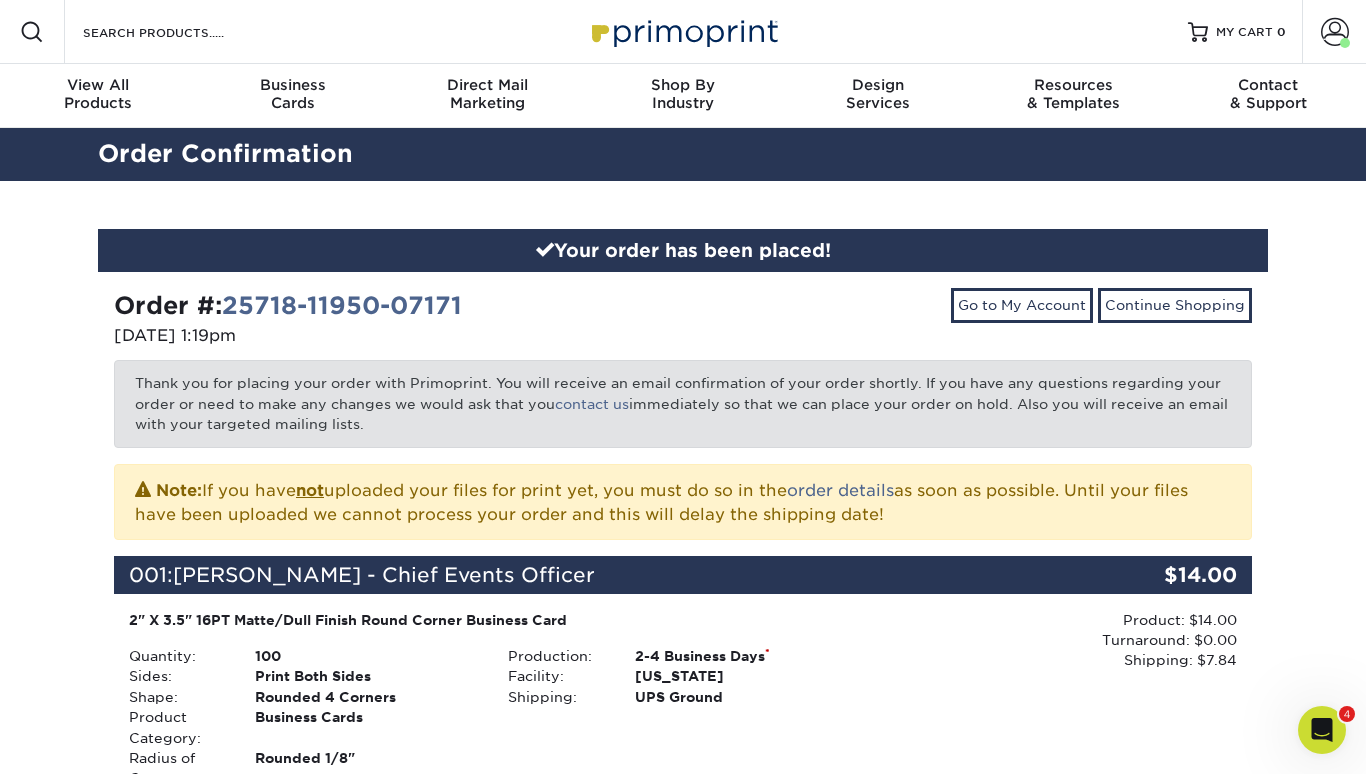 click on "Order #:  25718-11950-07171
[DATE] 1:19pm
Go to My Account
Continue Shopping
Thank you for placing your order with Primoprint. You will receive an email confirmation of your order shortly. If you have any questions regarding your order or need to make any changes we would ask that you  contact us  immediately so that we can place your order on hold. Also you will receive an email with your targeted mailing lists.
Note:" at bounding box center [683, 741] 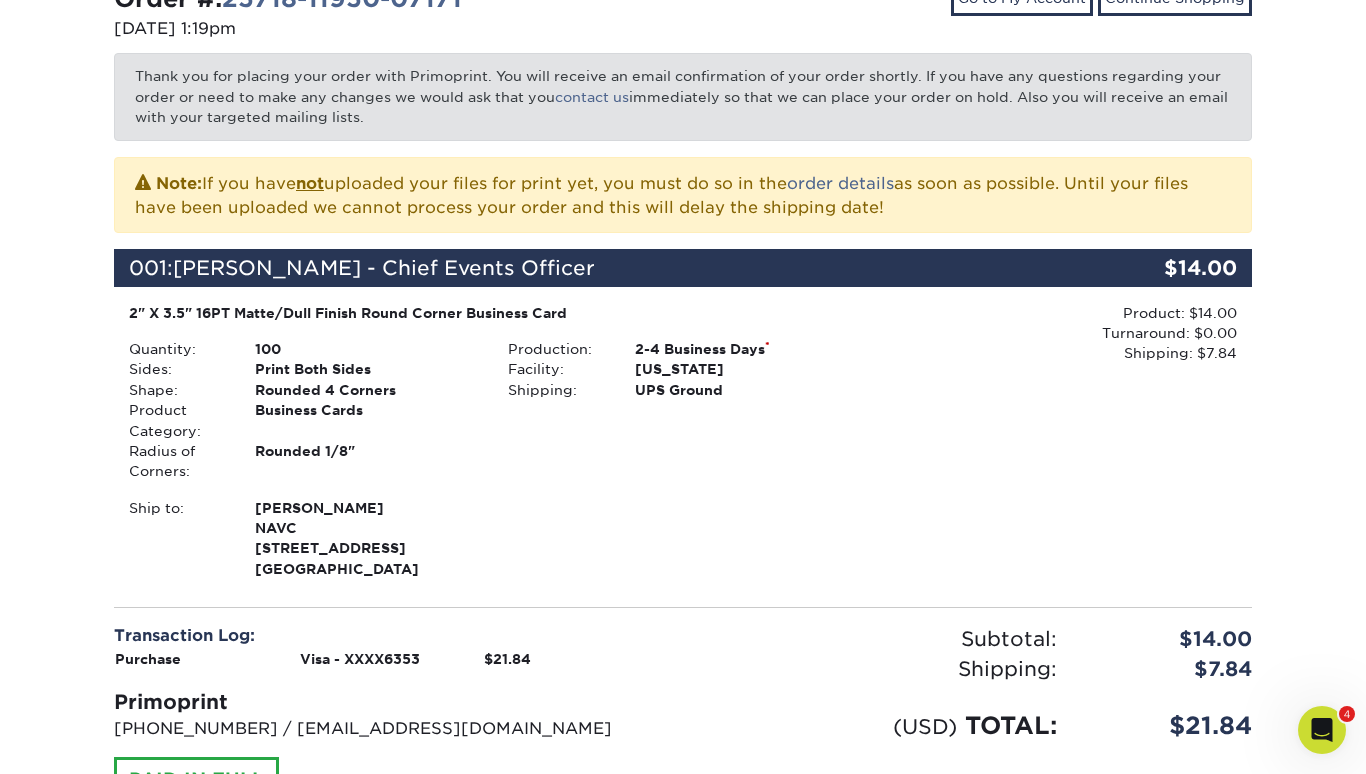 scroll, scrollTop: 482, scrollLeft: 0, axis: vertical 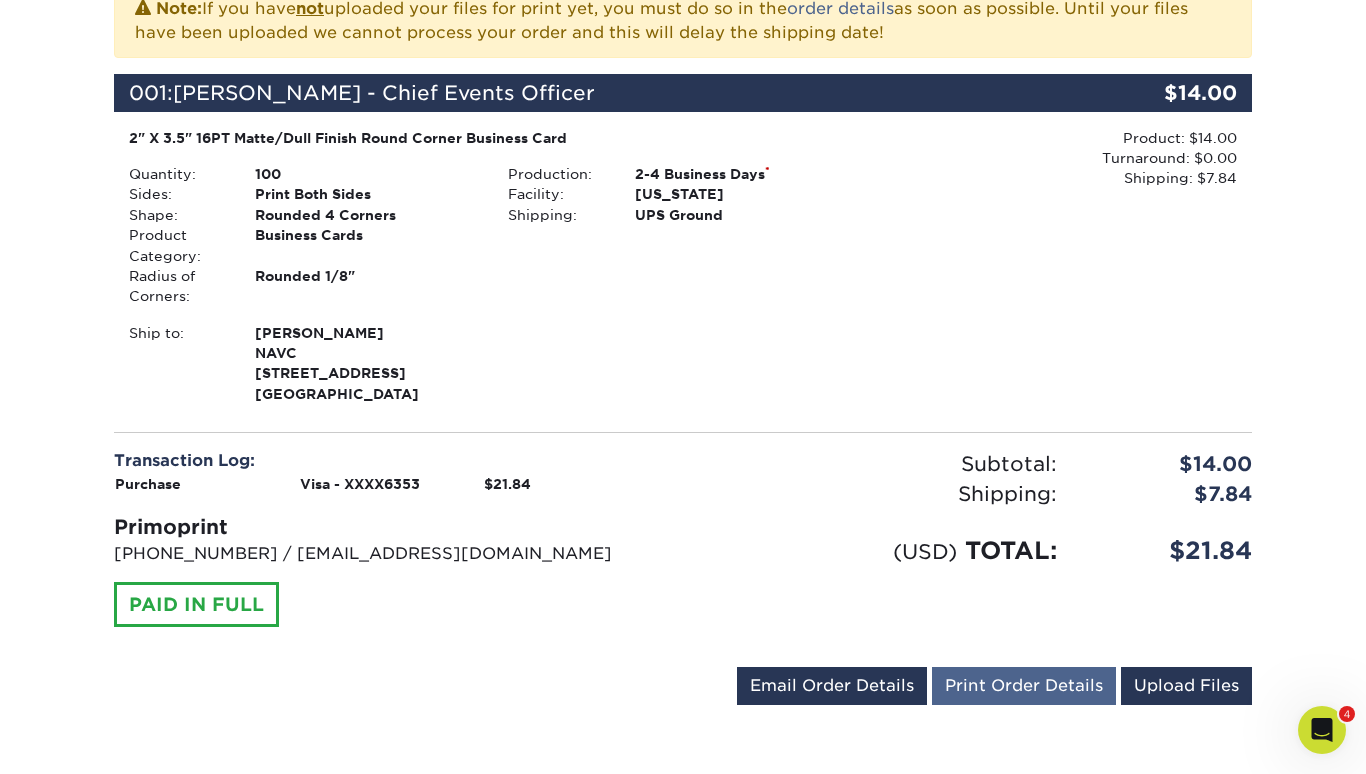 click on "Print Order Details" at bounding box center [1024, 686] 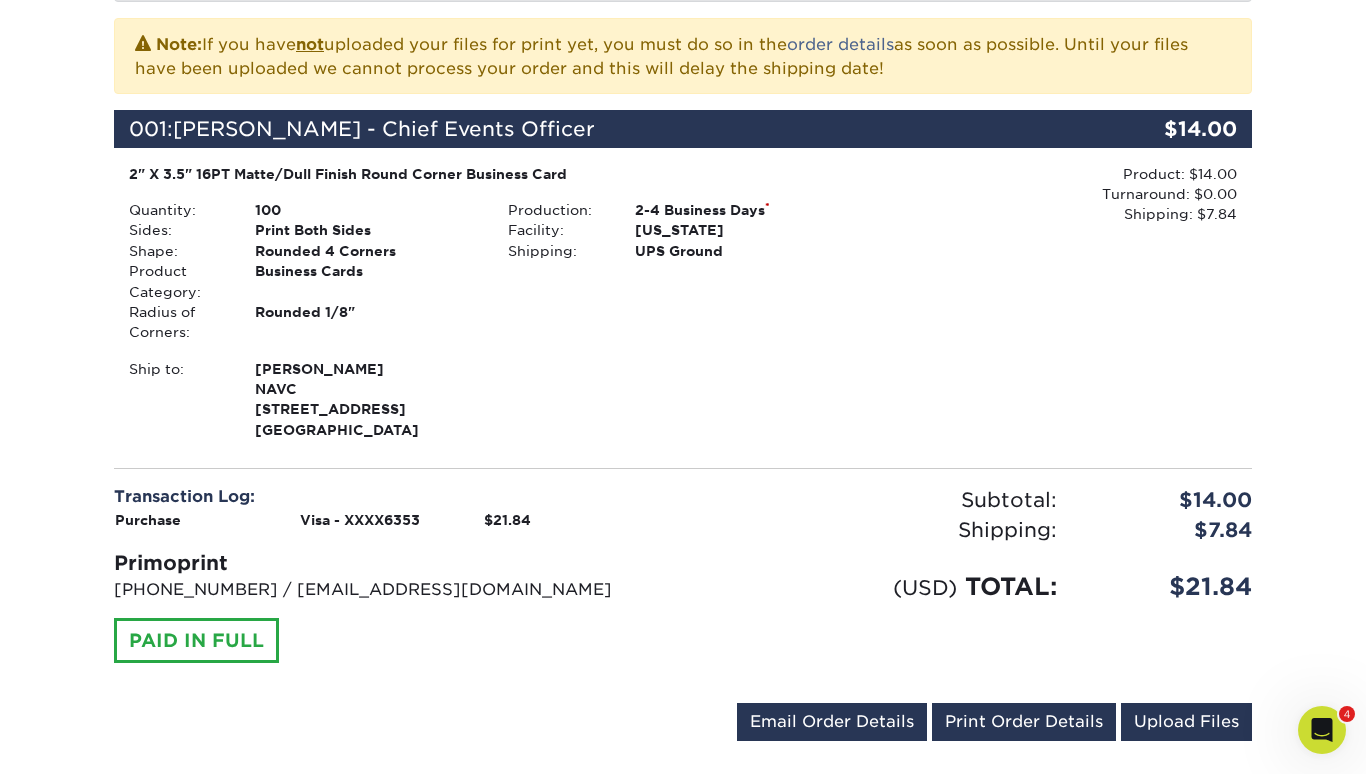 scroll, scrollTop: 452, scrollLeft: 0, axis: vertical 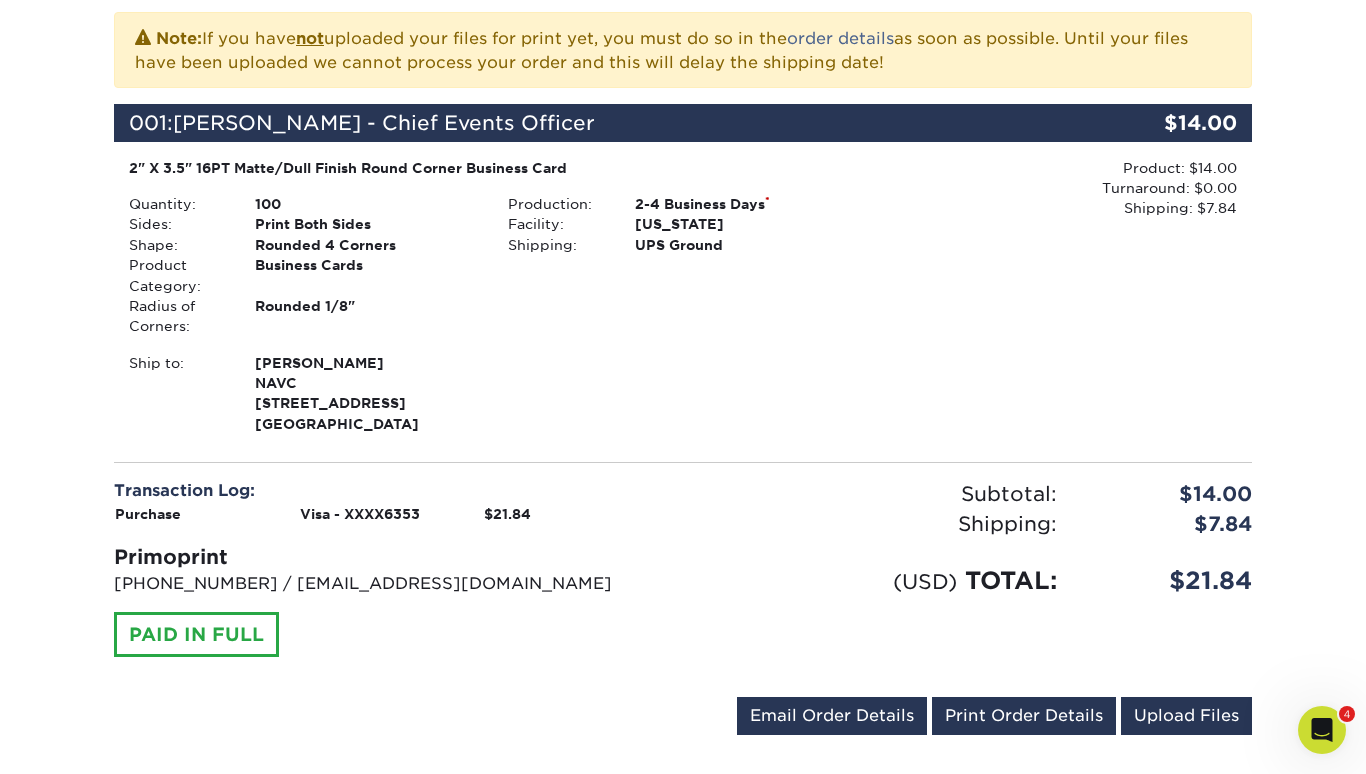 click 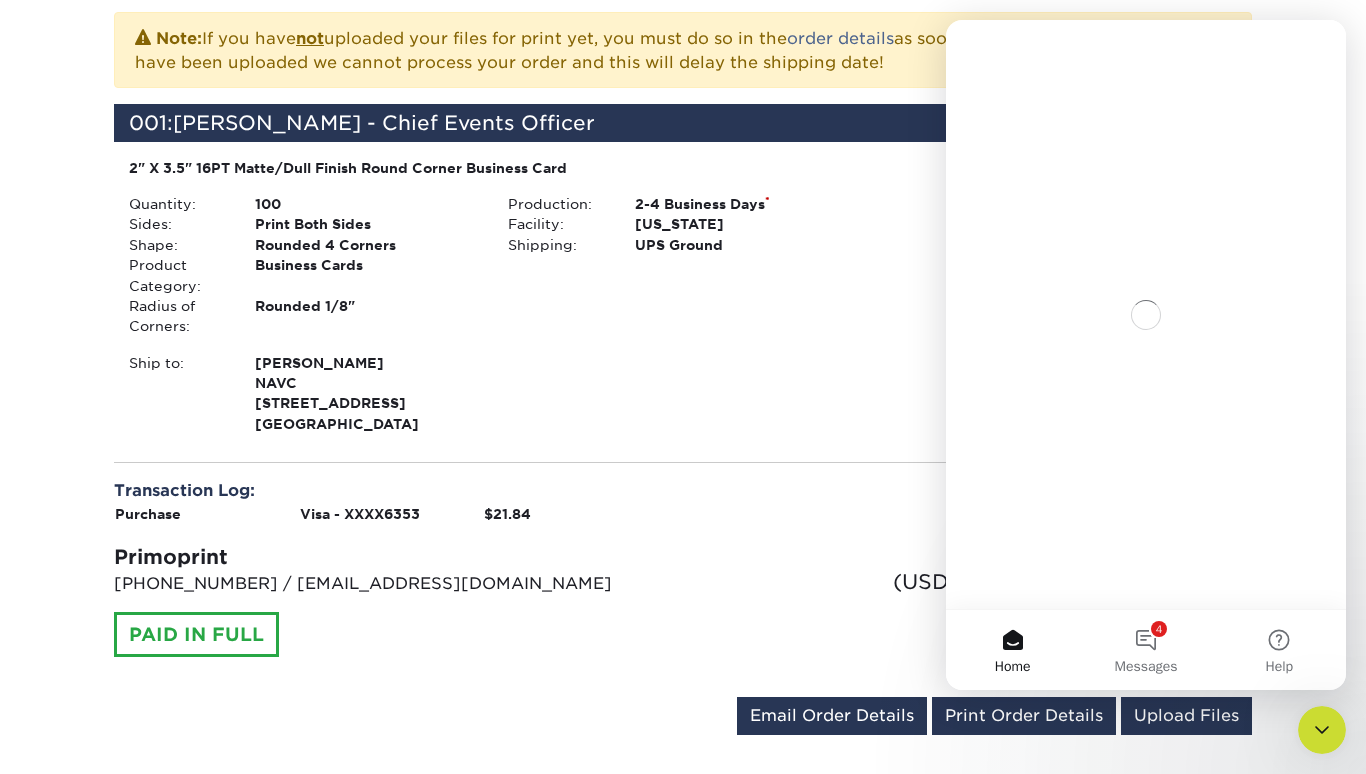 scroll, scrollTop: 0, scrollLeft: 0, axis: both 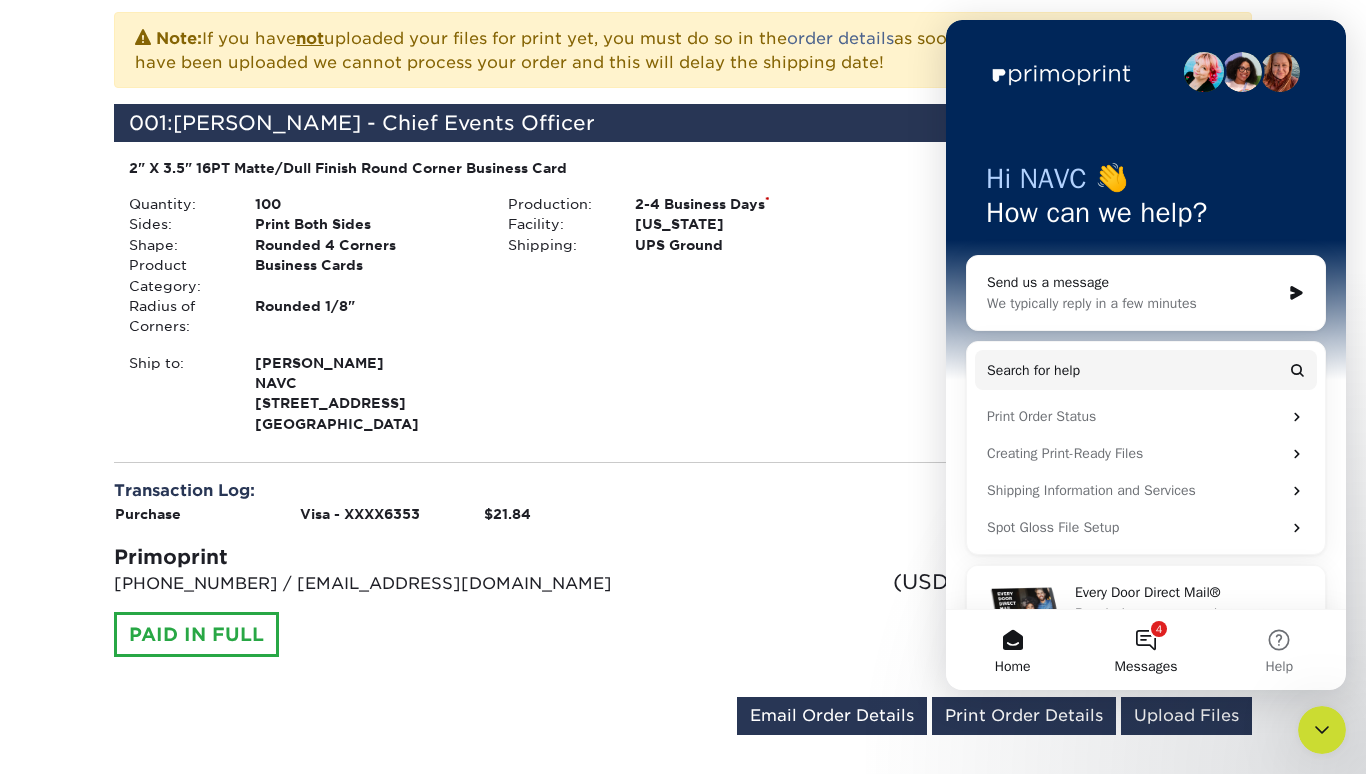 click on "4 Messages" at bounding box center [1145, 650] 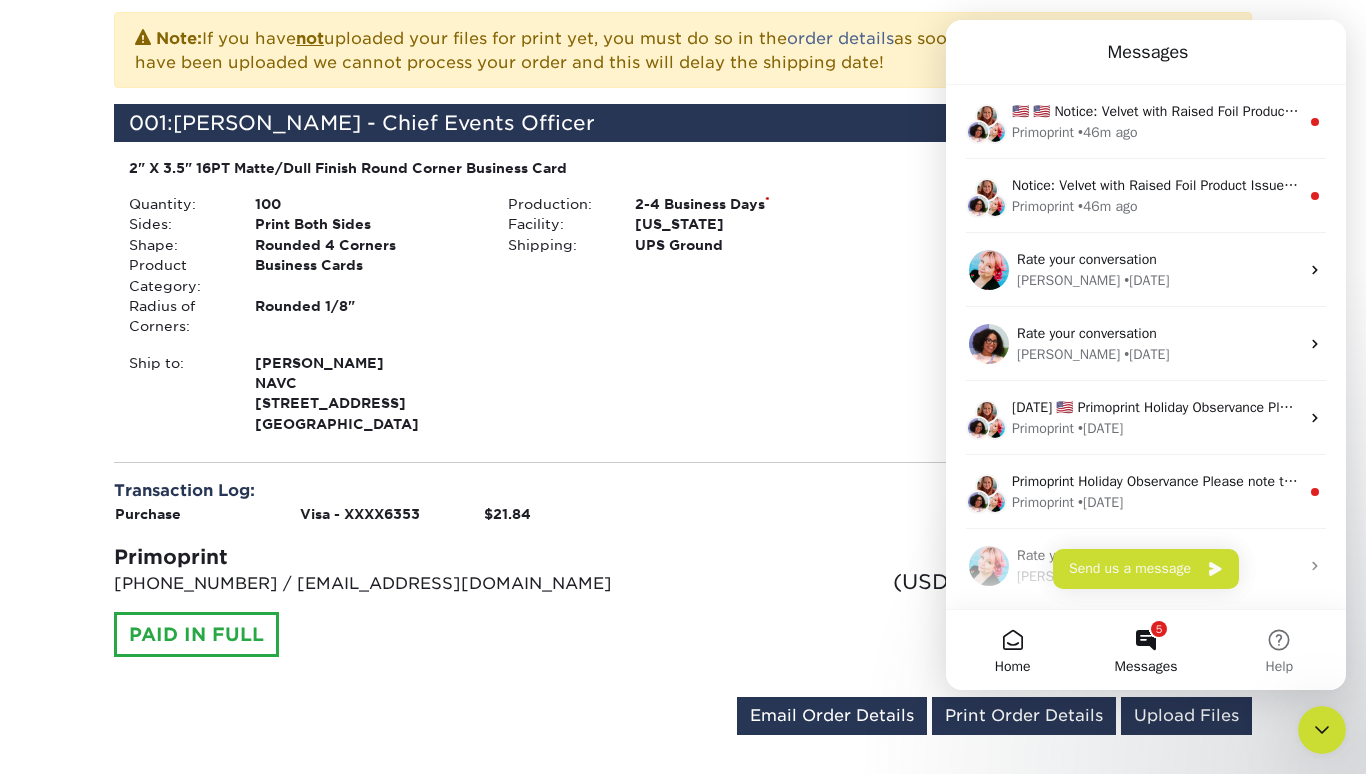 click on "Home" at bounding box center [1012, 650] 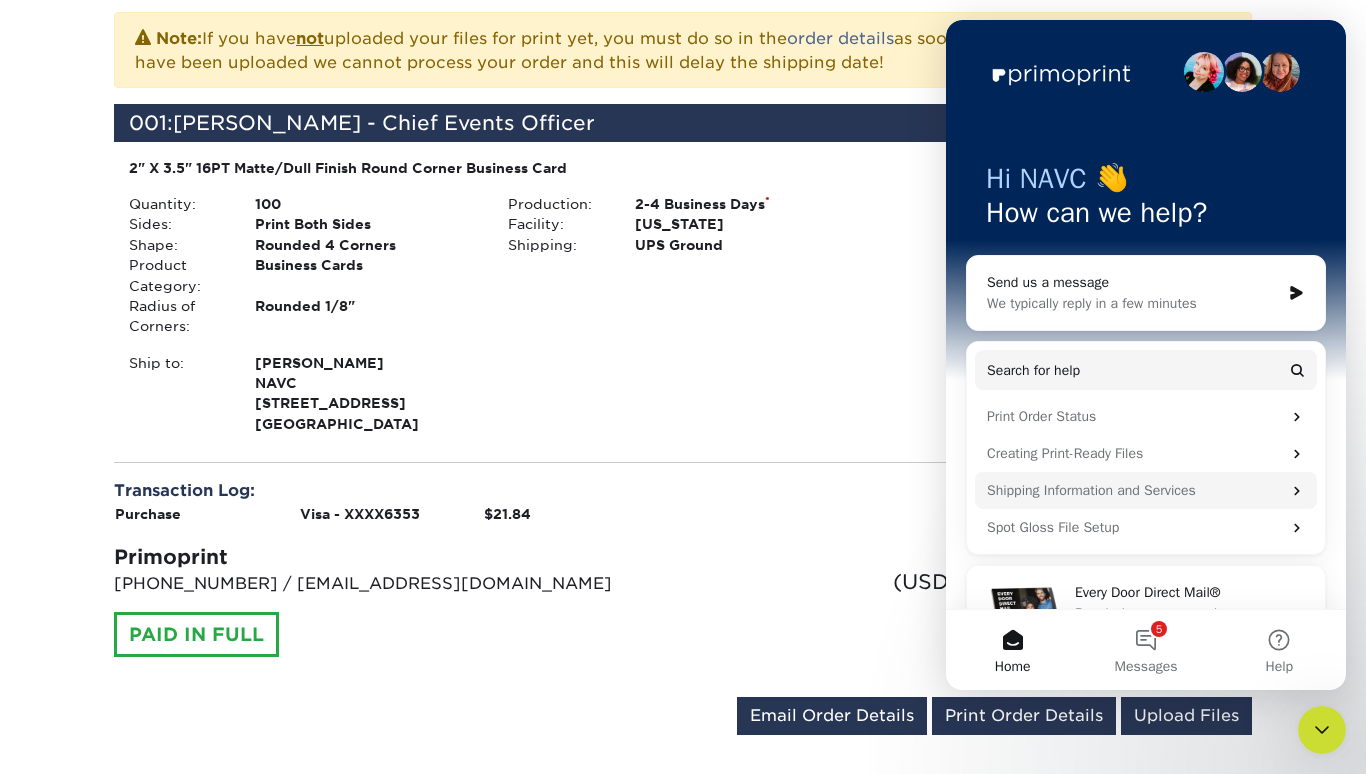 click on "Shipping Information and Services" at bounding box center (1134, 490) 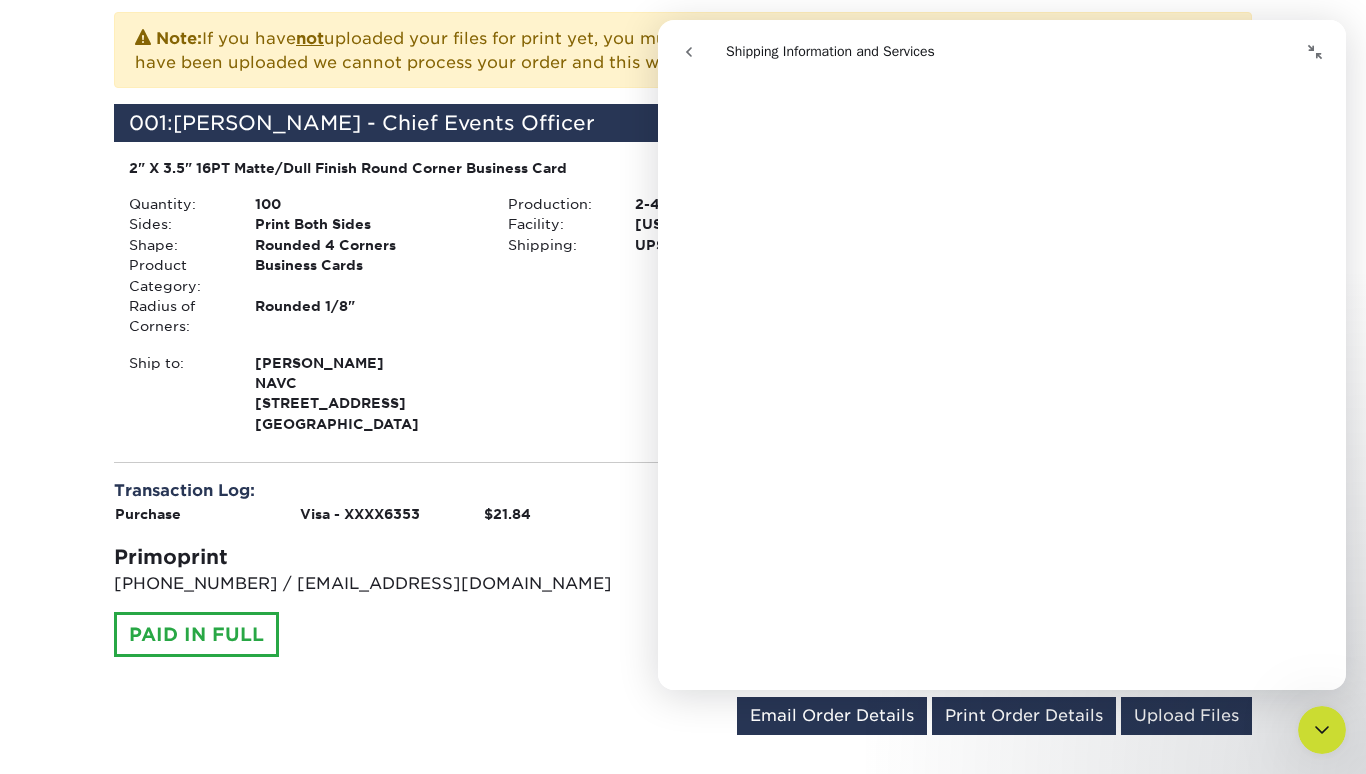 scroll, scrollTop: 1601, scrollLeft: 0, axis: vertical 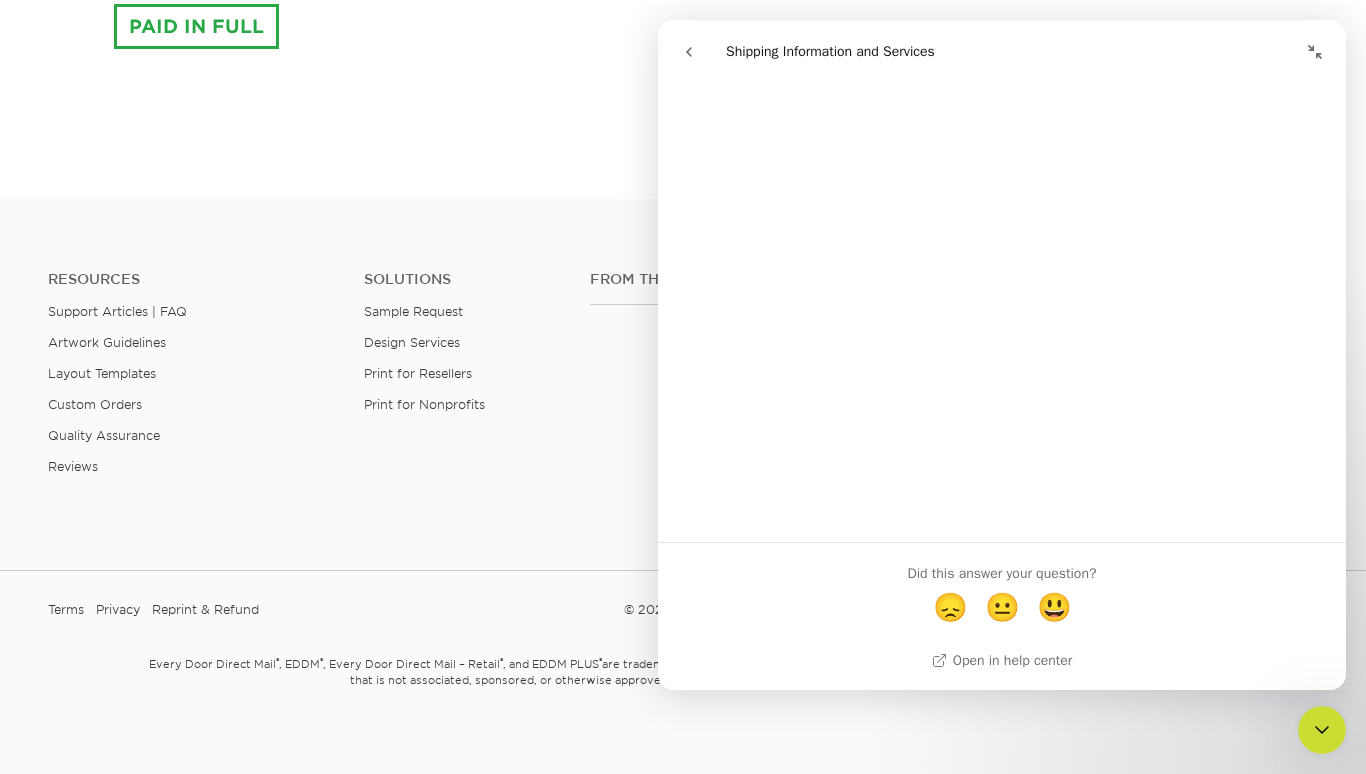 click 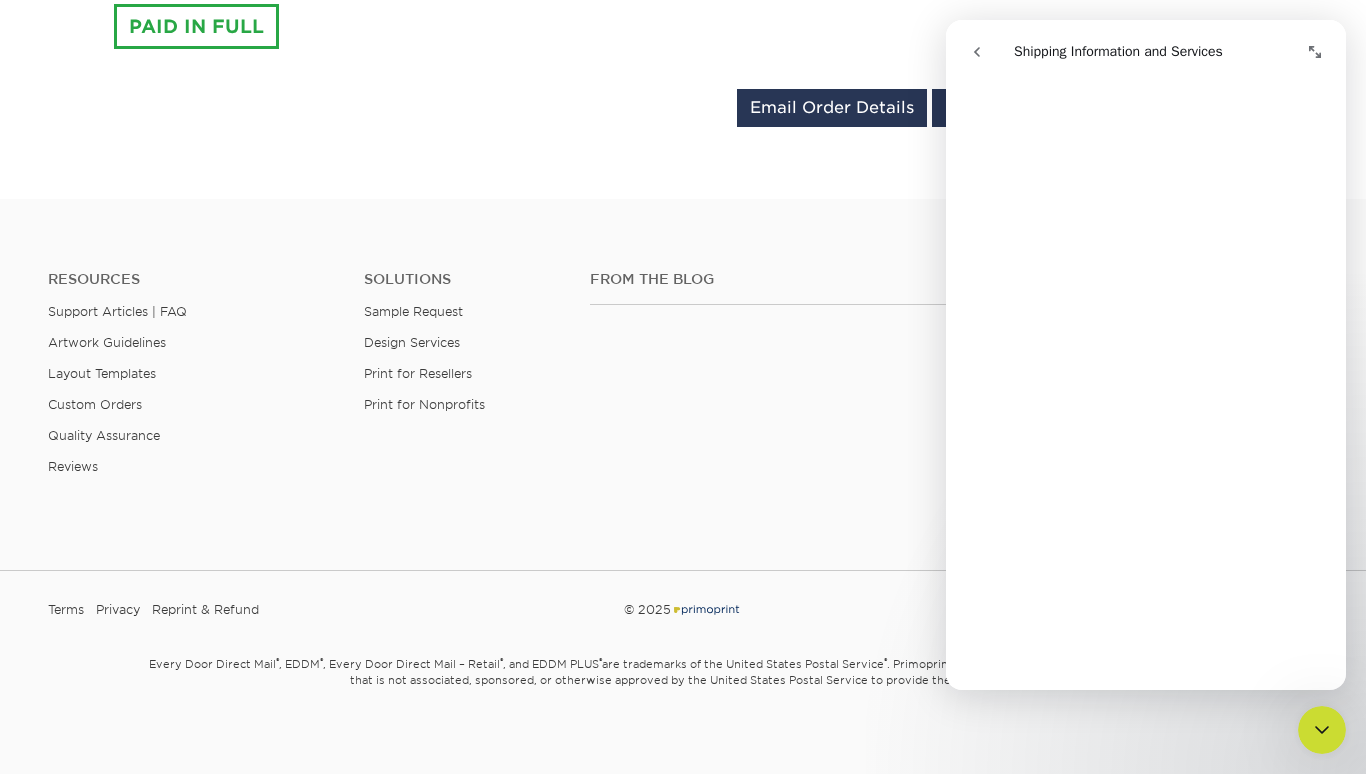 scroll, scrollTop: 1393, scrollLeft: 0, axis: vertical 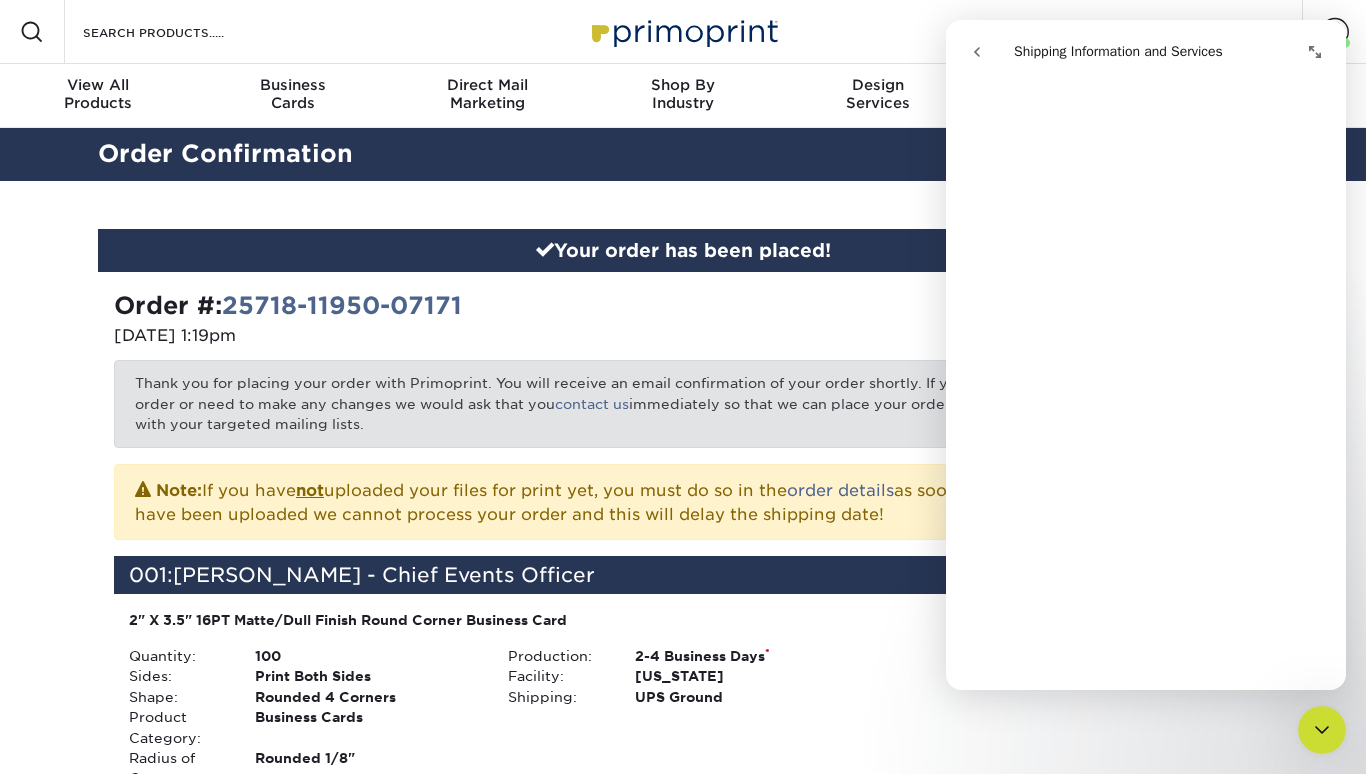 click 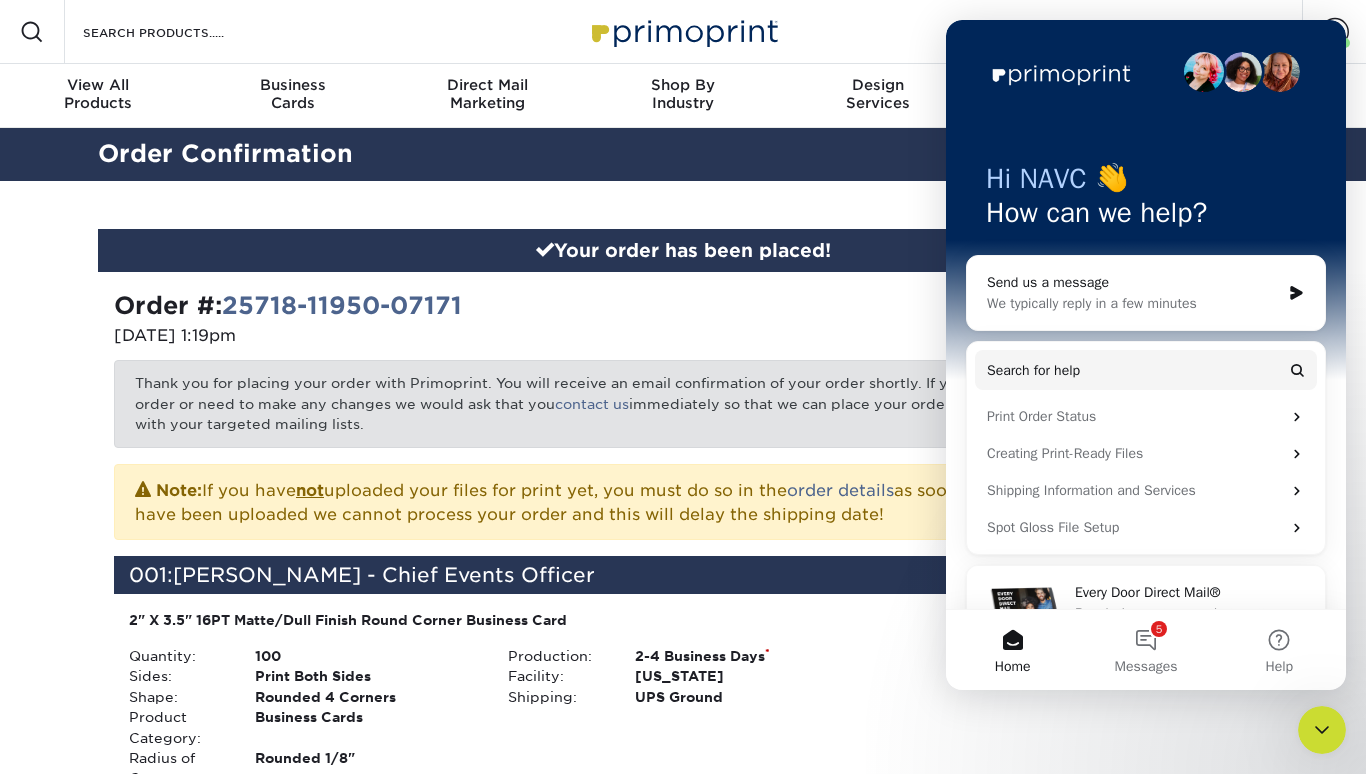 click on "Order Confirmation" at bounding box center (683, 154) 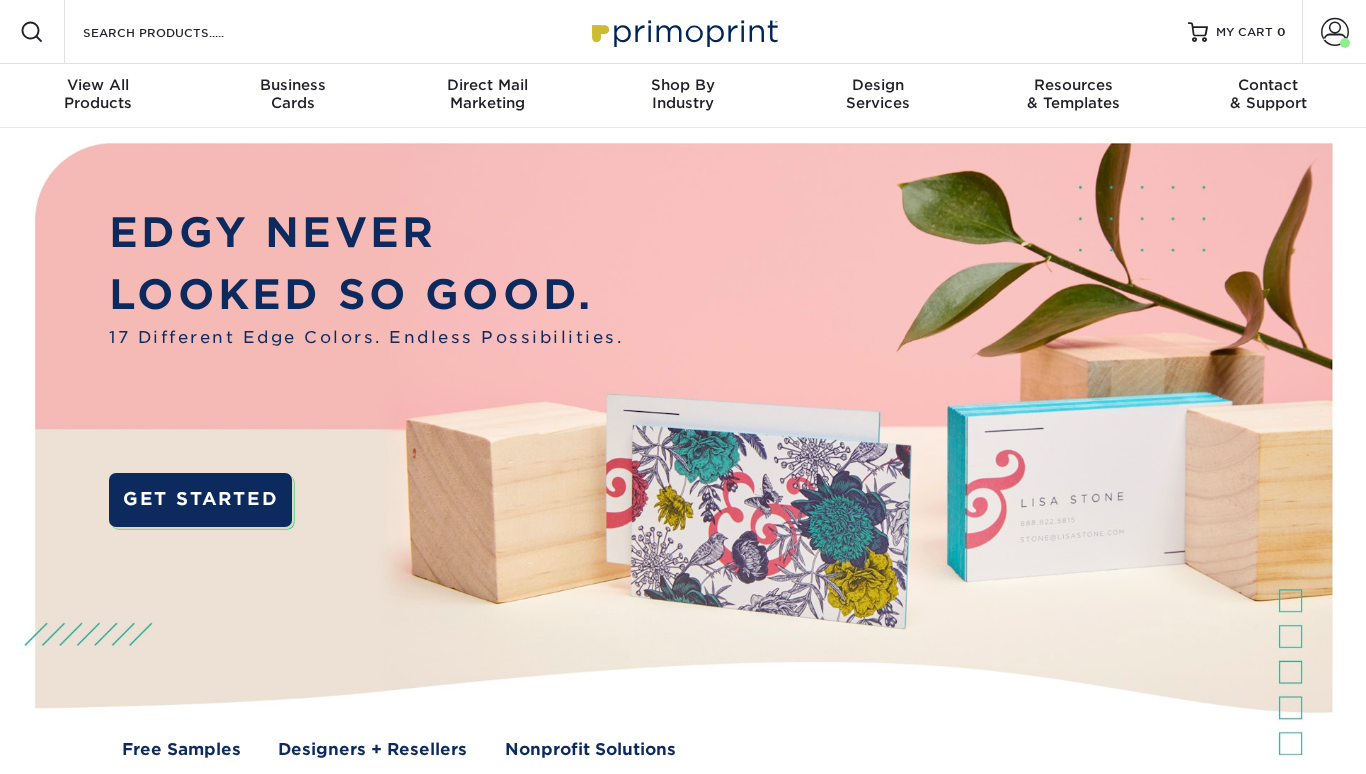 scroll, scrollTop: 0, scrollLeft: 0, axis: both 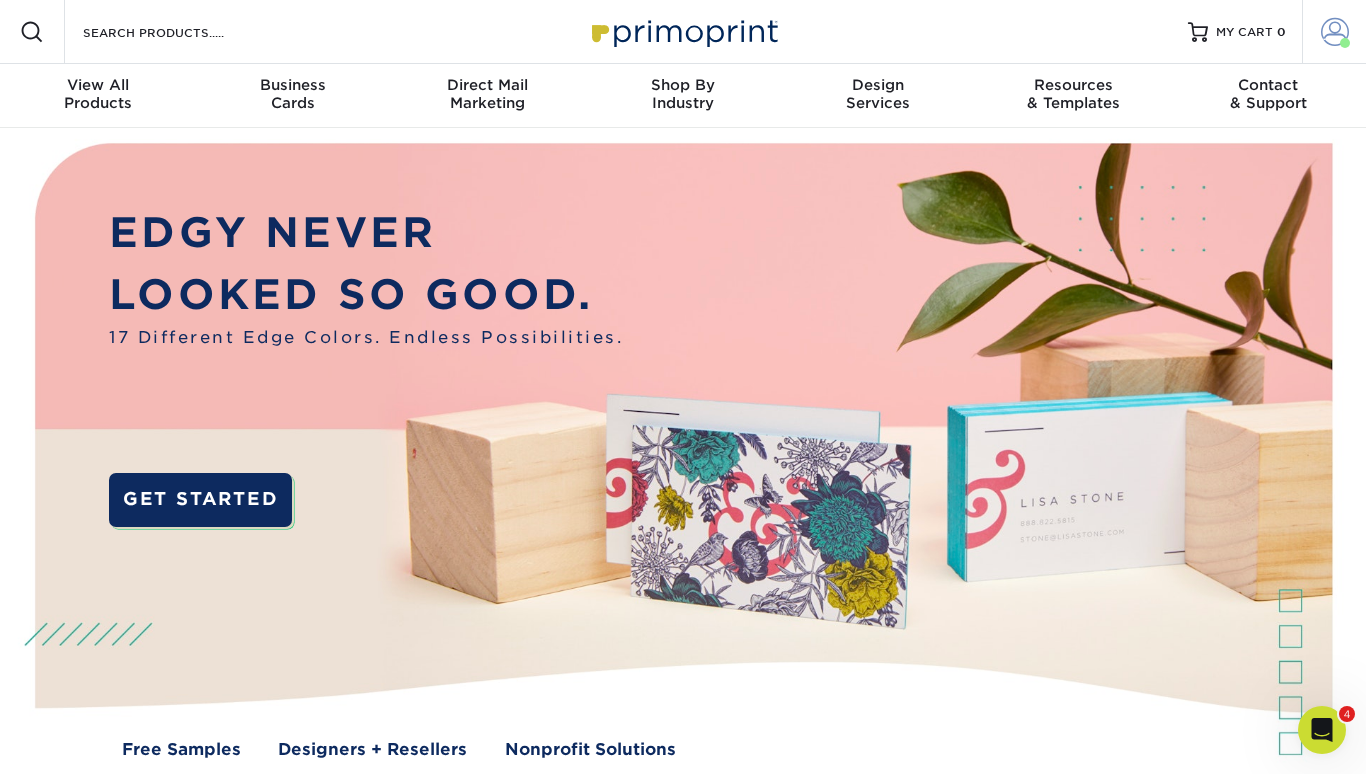 click at bounding box center (1335, 32) 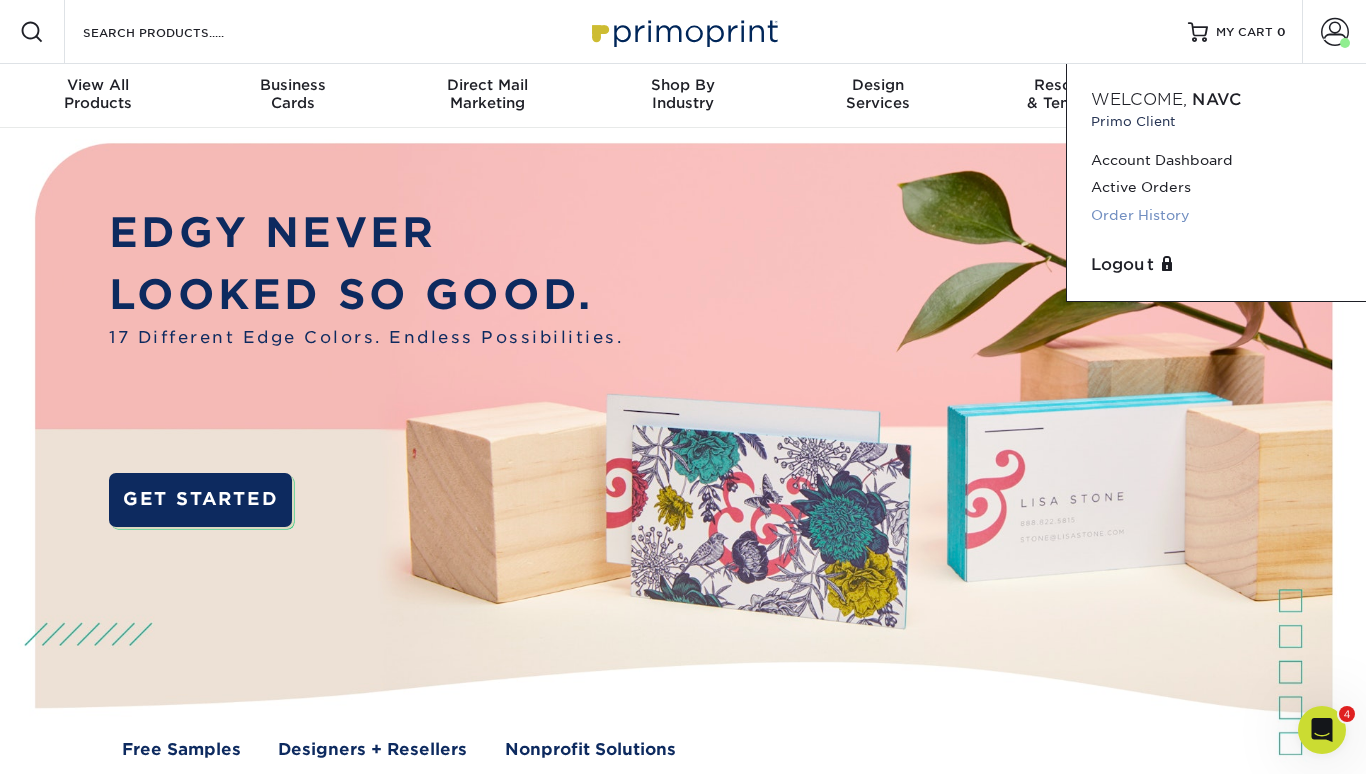 click on "Order History" at bounding box center (1216, 215) 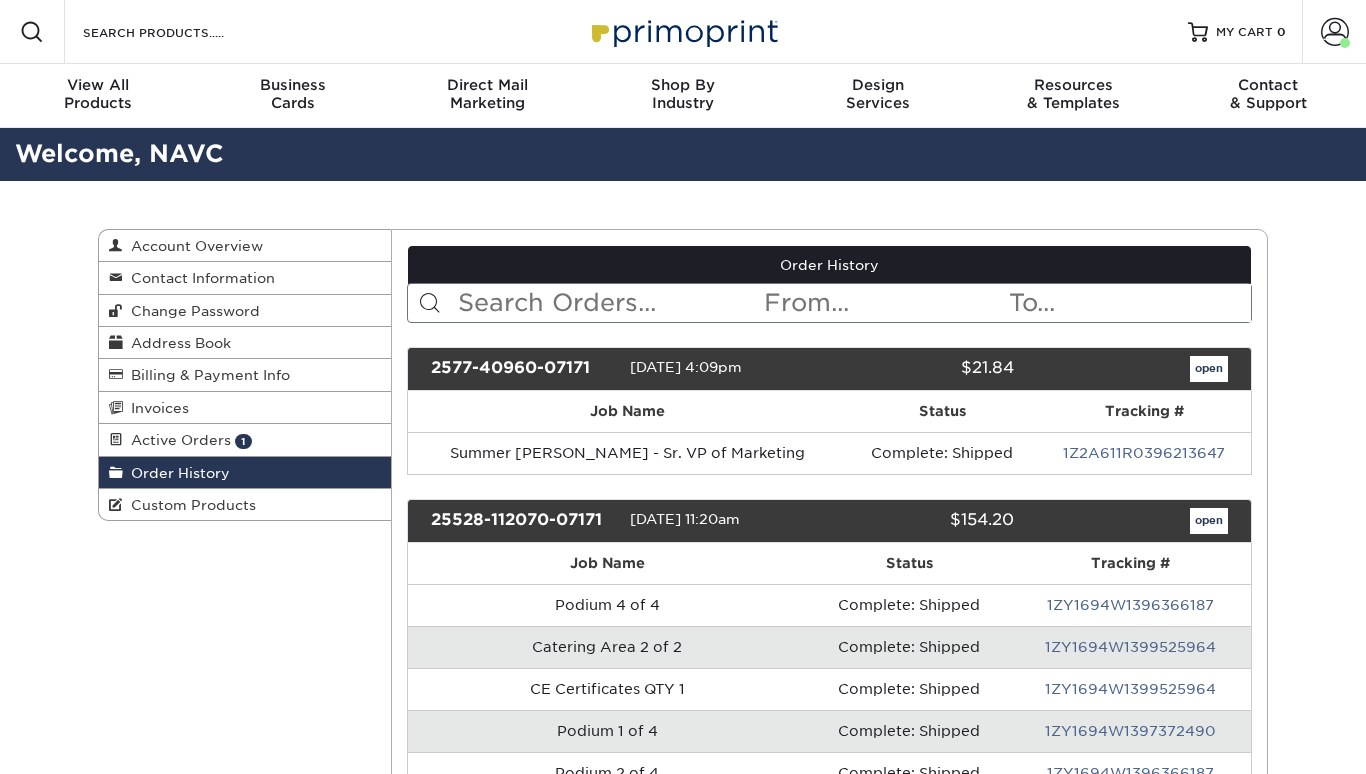 scroll, scrollTop: 0, scrollLeft: 0, axis: both 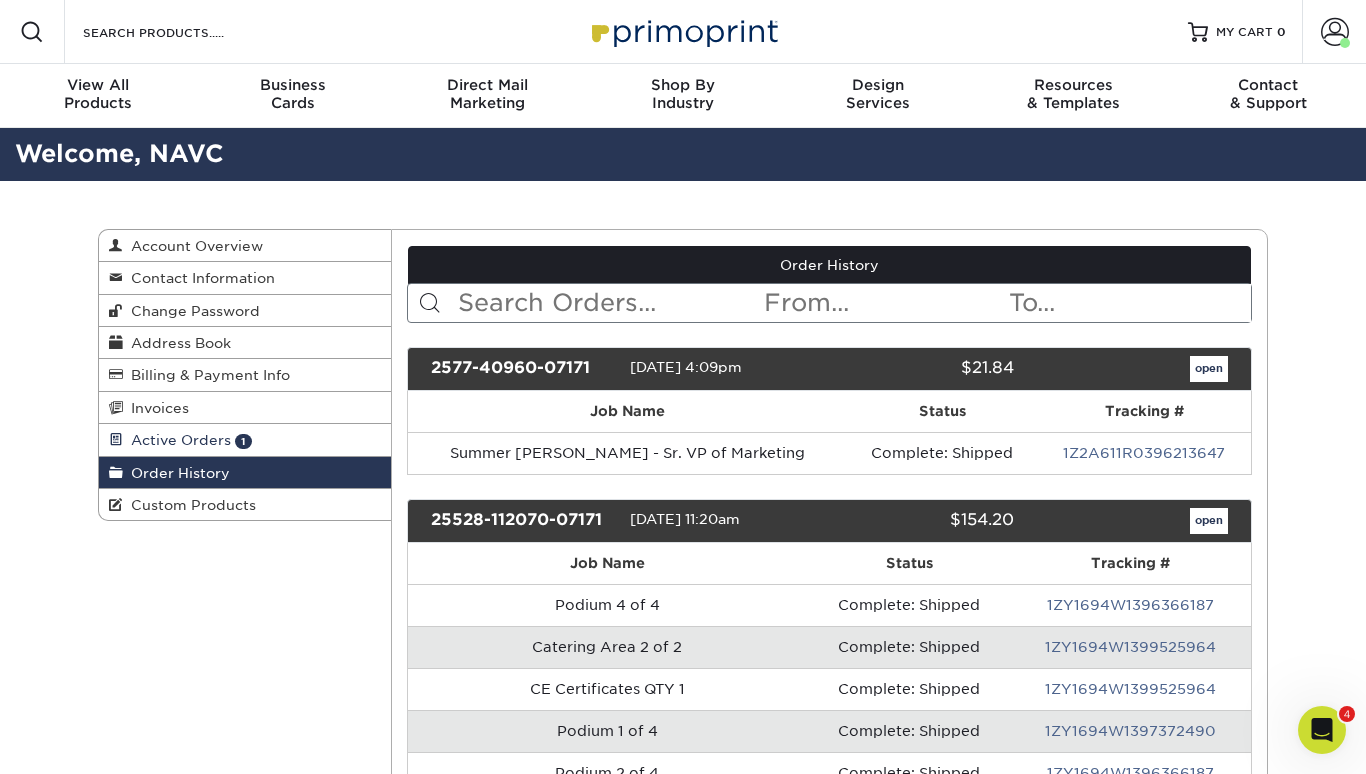 click on "Active Orders" at bounding box center [177, 440] 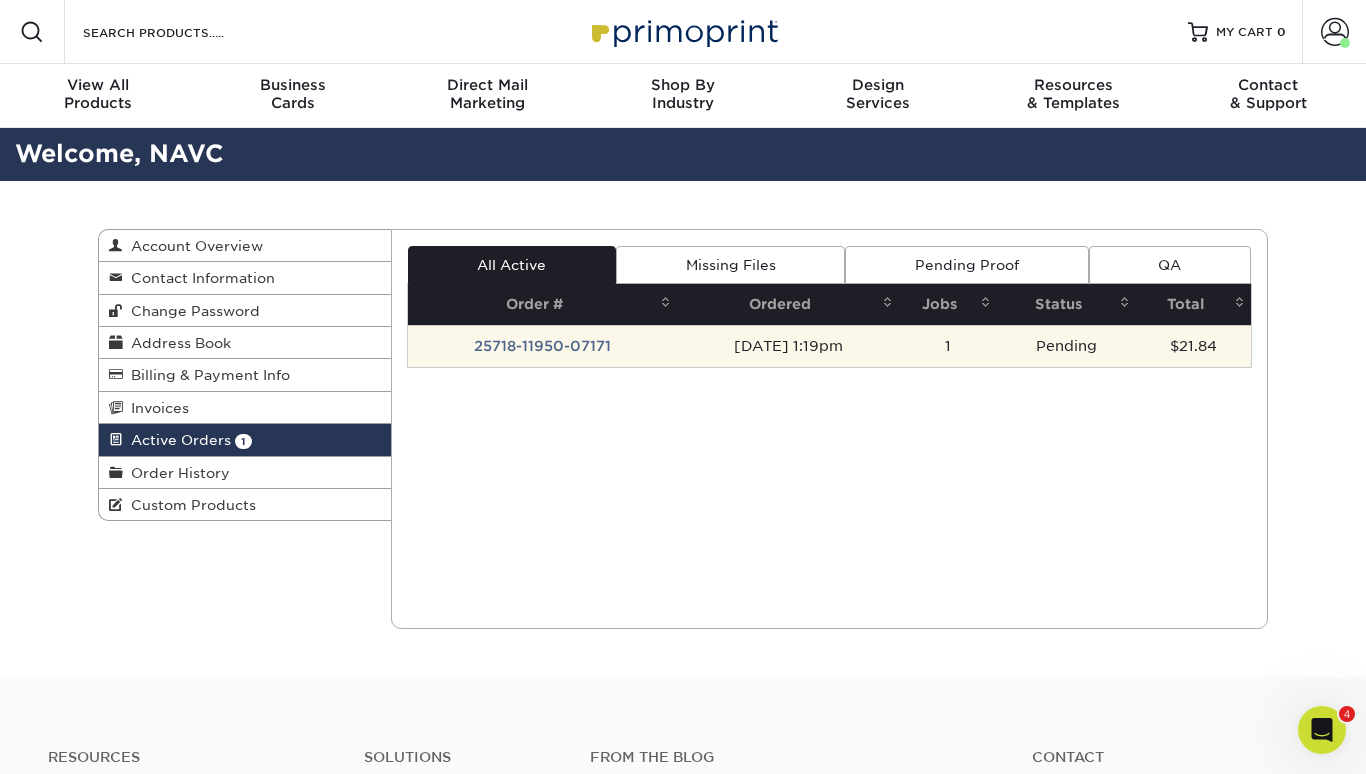 click on "25718-11950-07171" at bounding box center (543, 346) 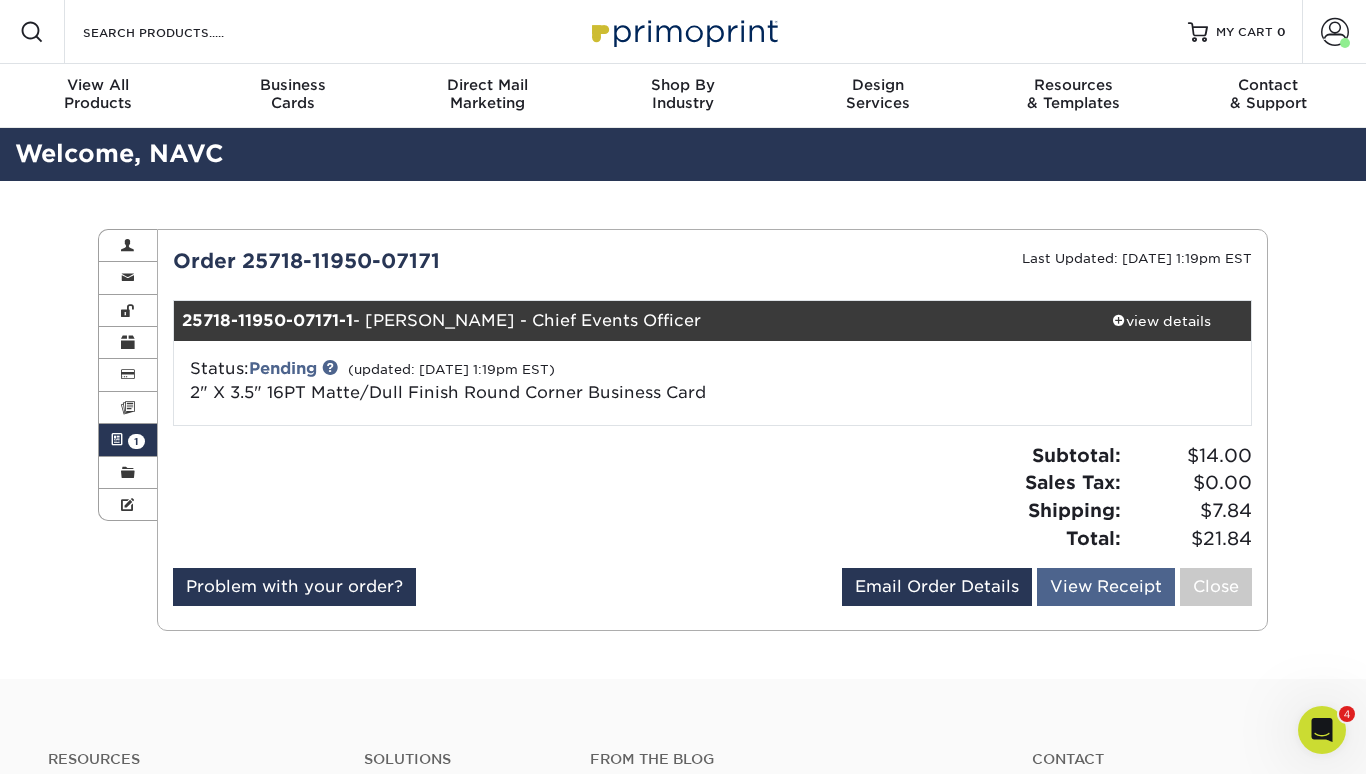 click on "View Receipt" at bounding box center (1106, 587) 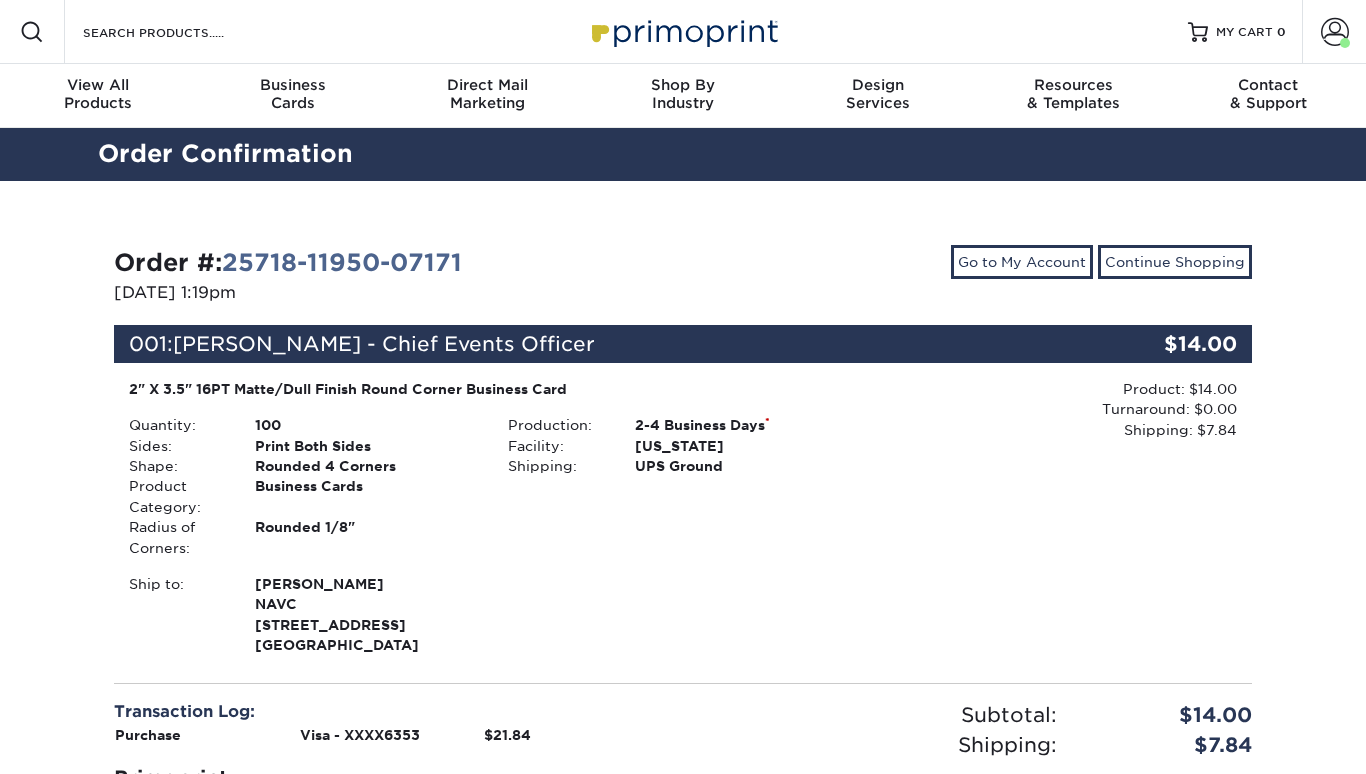 scroll, scrollTop: 0, scrollLeft: 0, axis: both 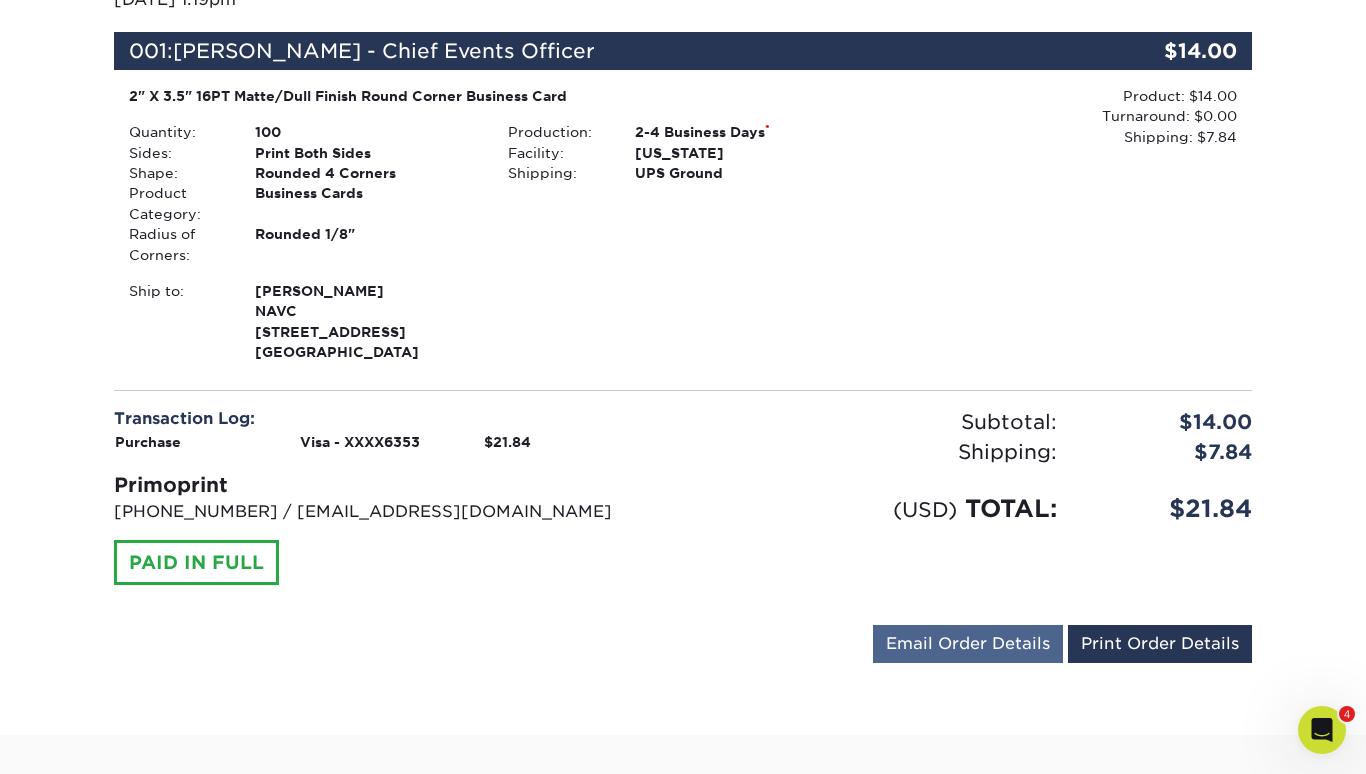 click on "Email Order Details" at bounding box center (968, 644) 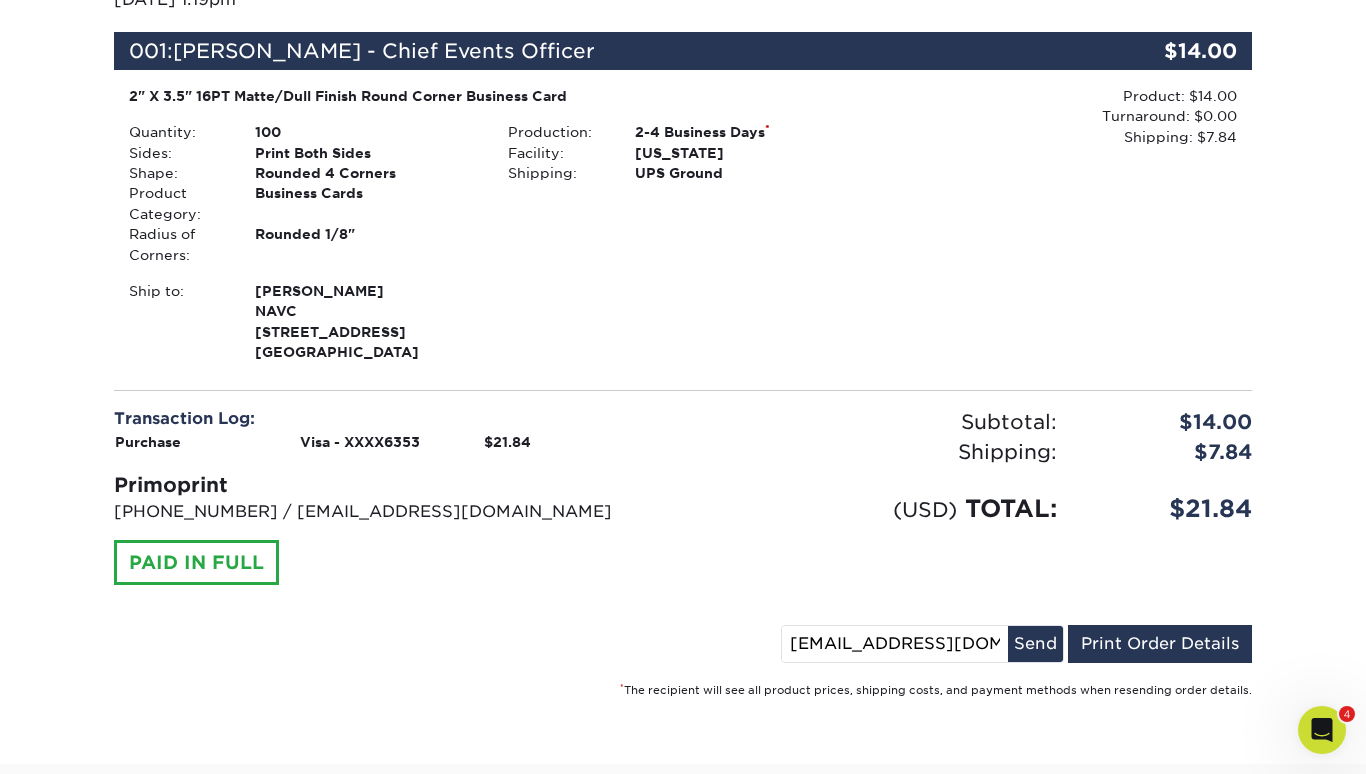 drag, startPoint x: 977, startPoint y: 638, endPoint x: 538, endPoint y: 645, distance: 439.05582 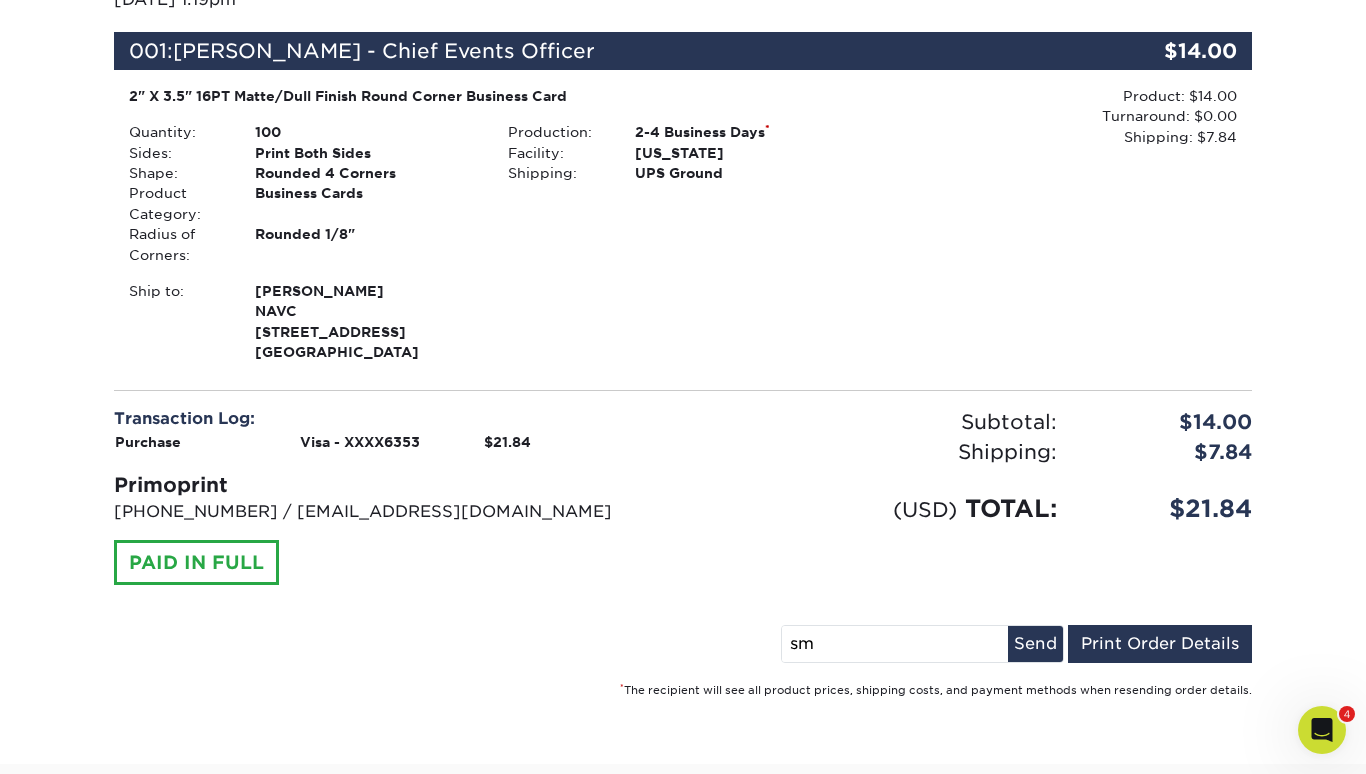 type on "s" 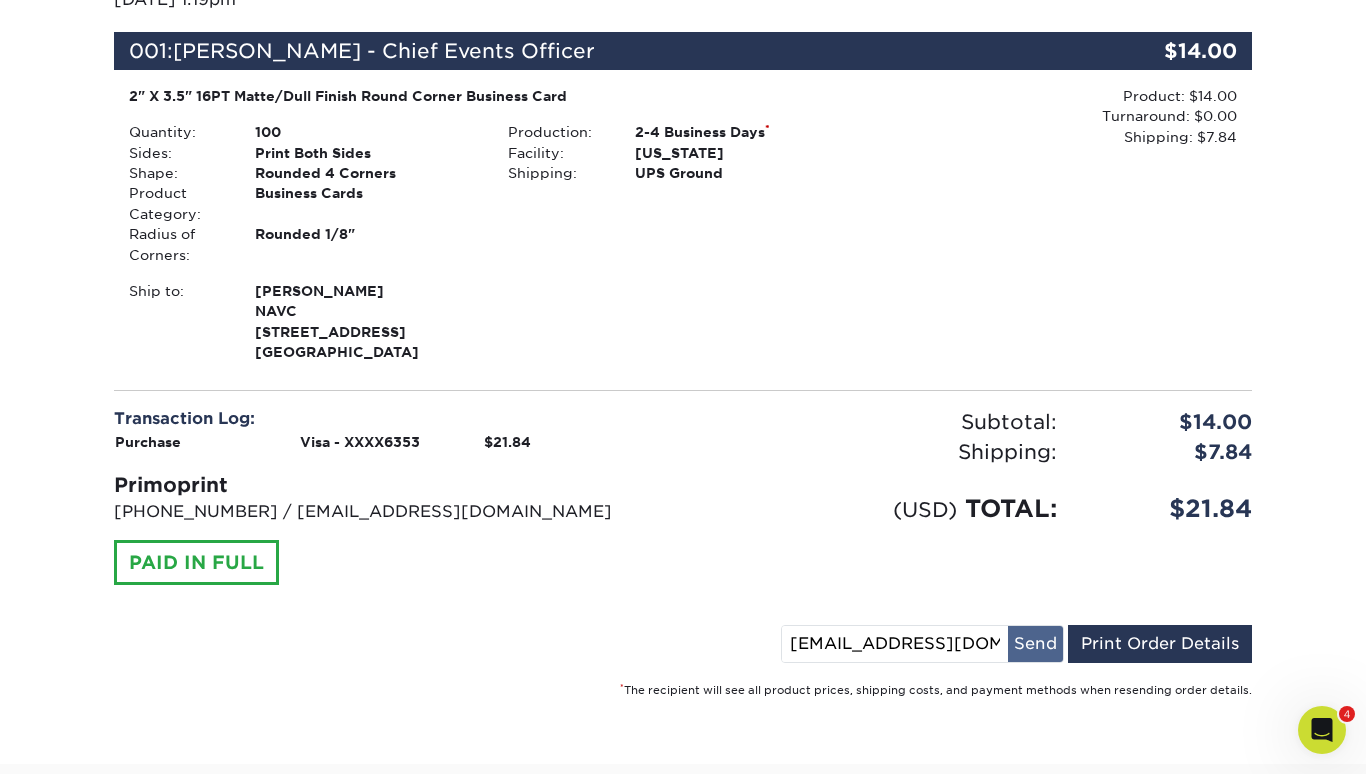 type on "[EMAIL_ADDRESS][DOMAIN_NAME]" 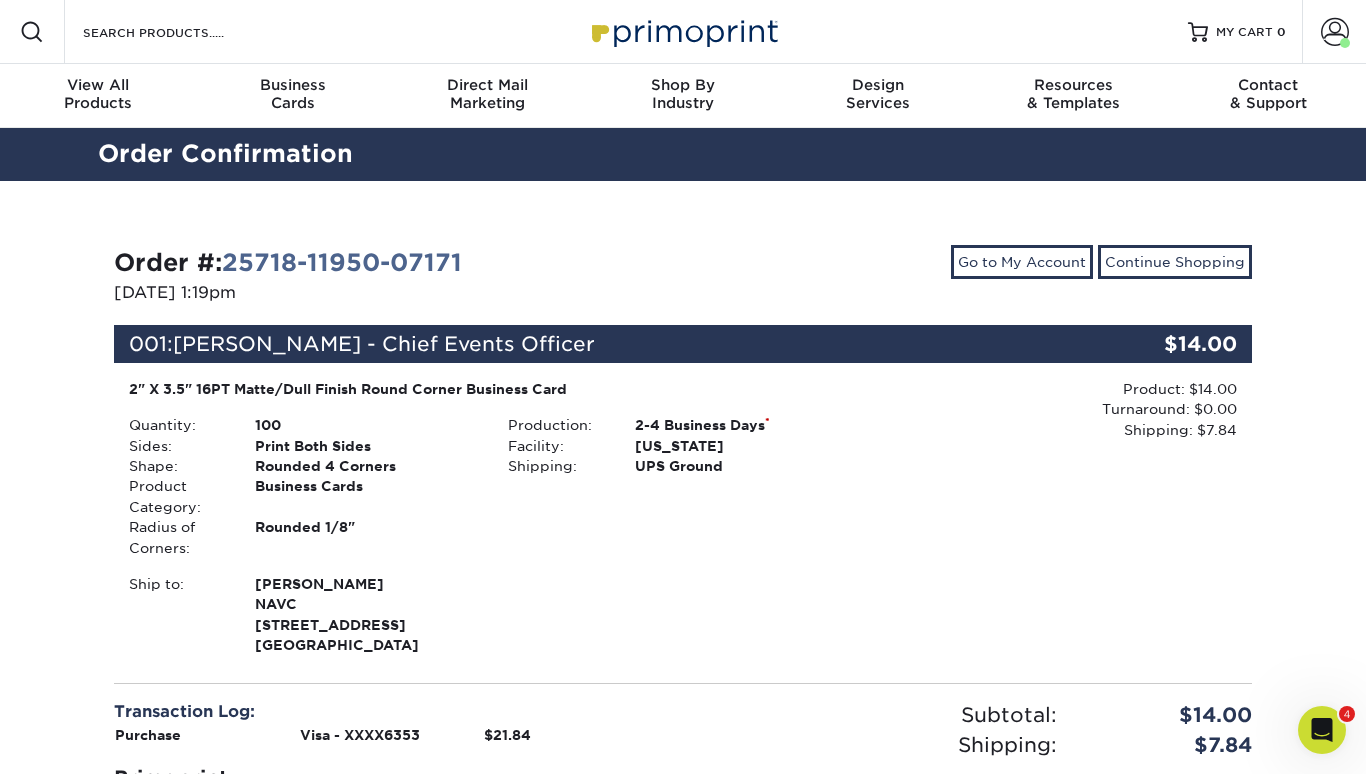 scroll, scrollTop: 0, scrollLeft: 0, axis: both 